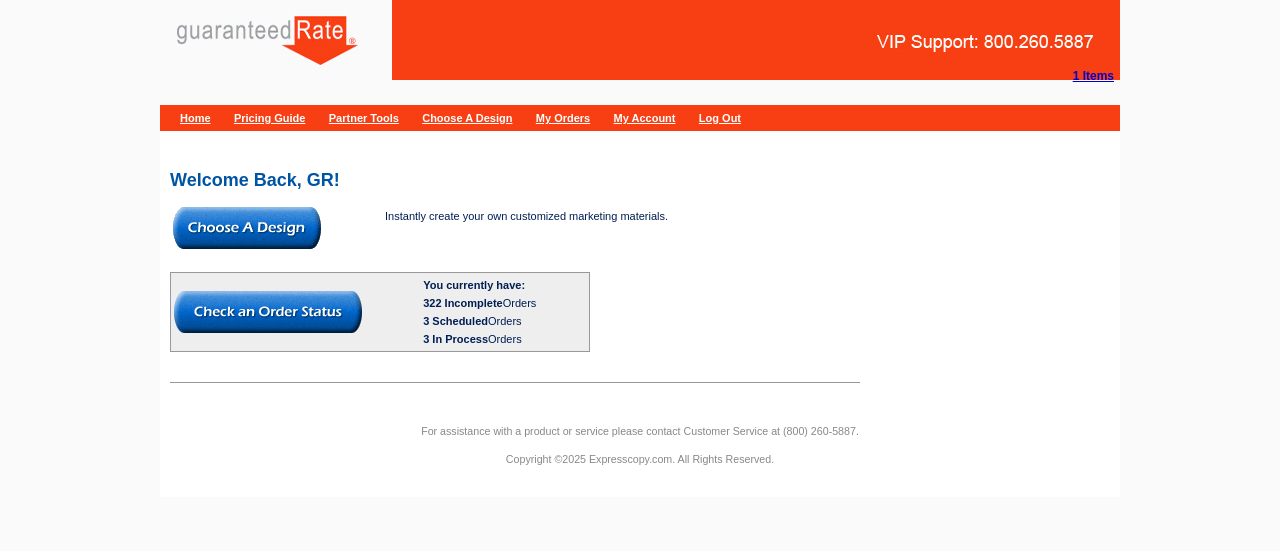scroll, scrollTop: 0, scrollLeft: 0, axis: both 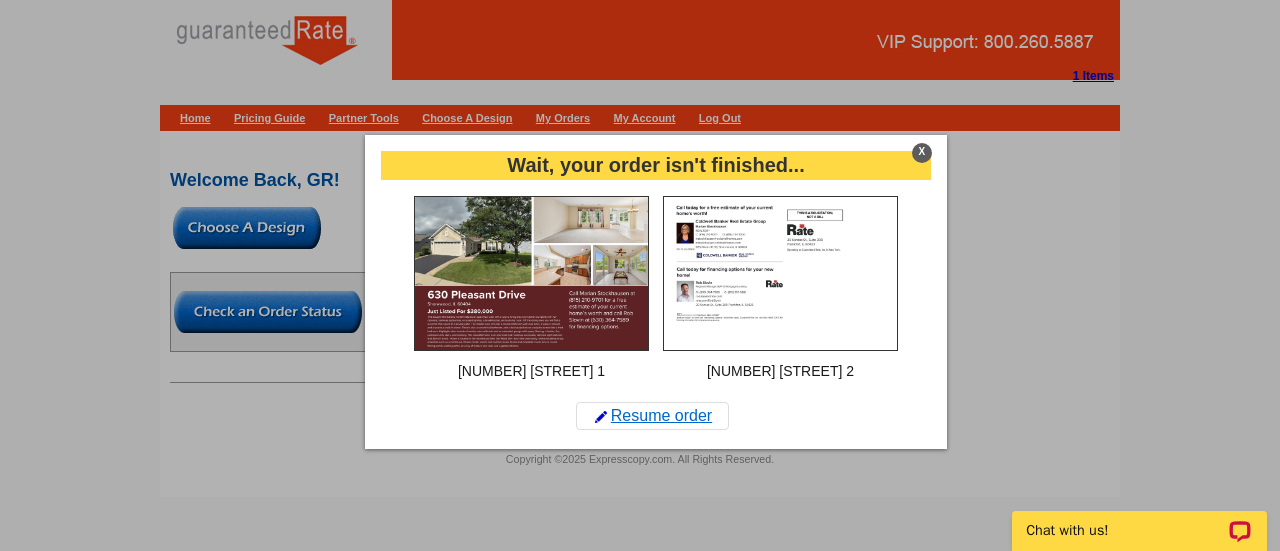 click on "Resume order" at bounding box center (652, 416) 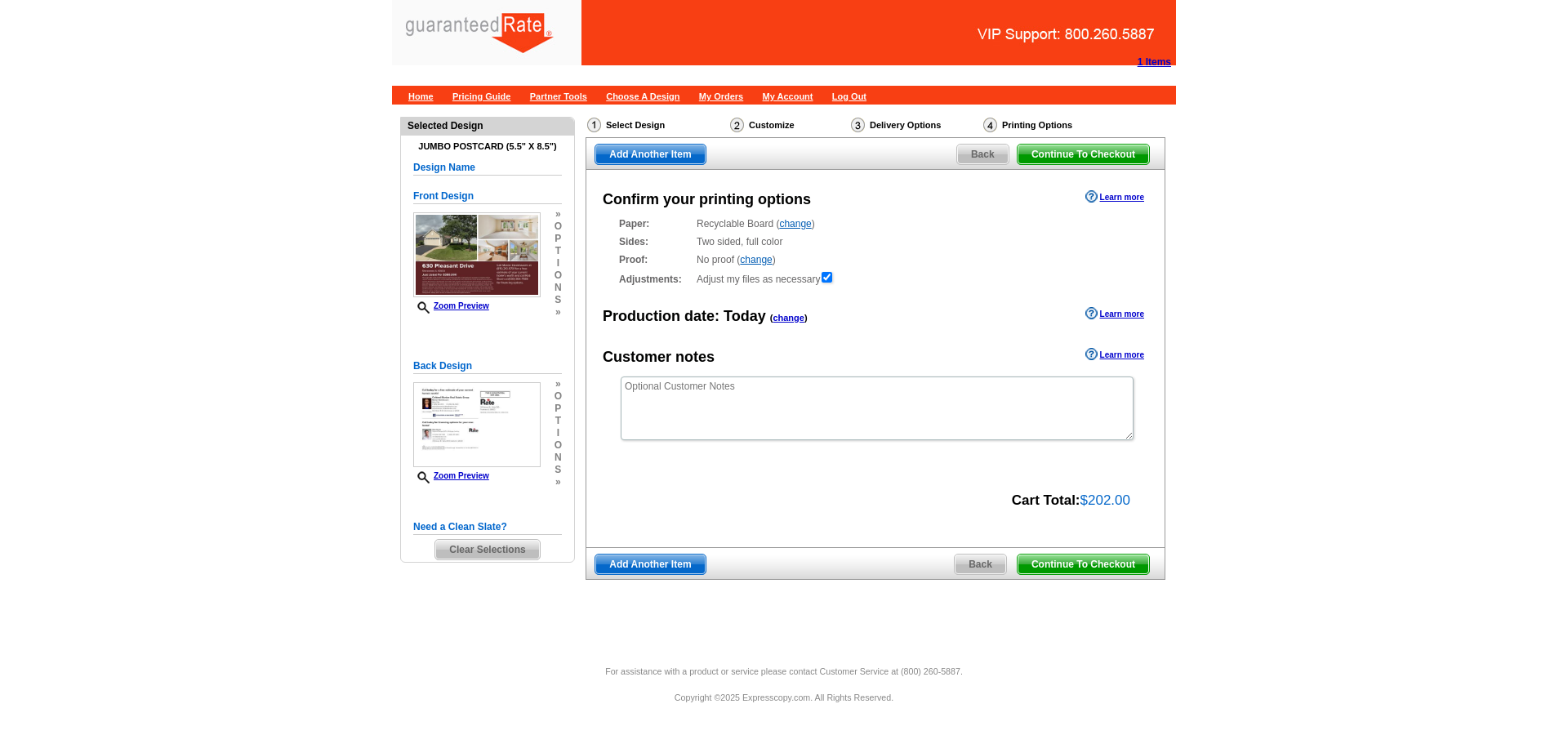 scroll, scrollTop: 0, scrollLeft: 0, axis: both 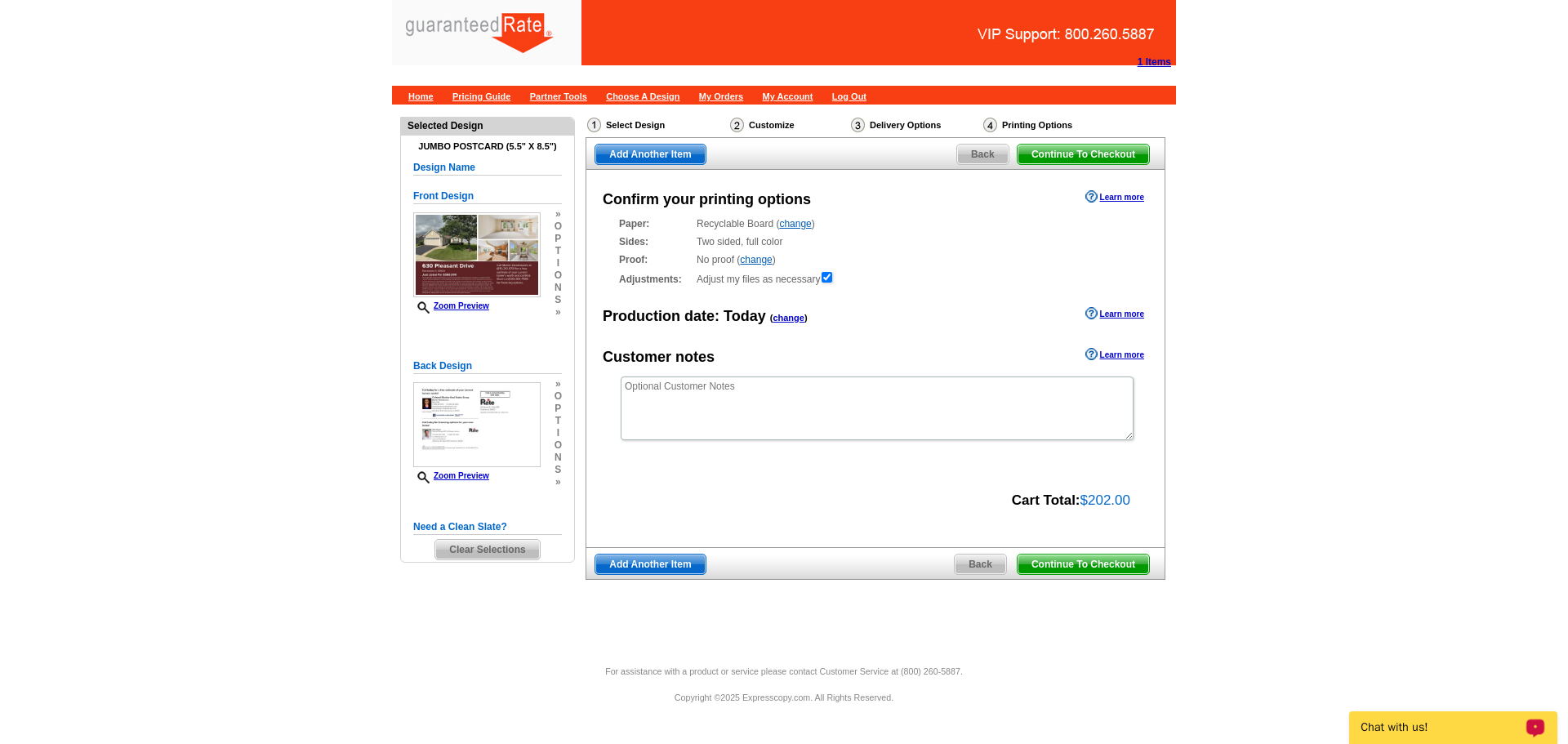 click on "Back" at bounding box center [980, 564] 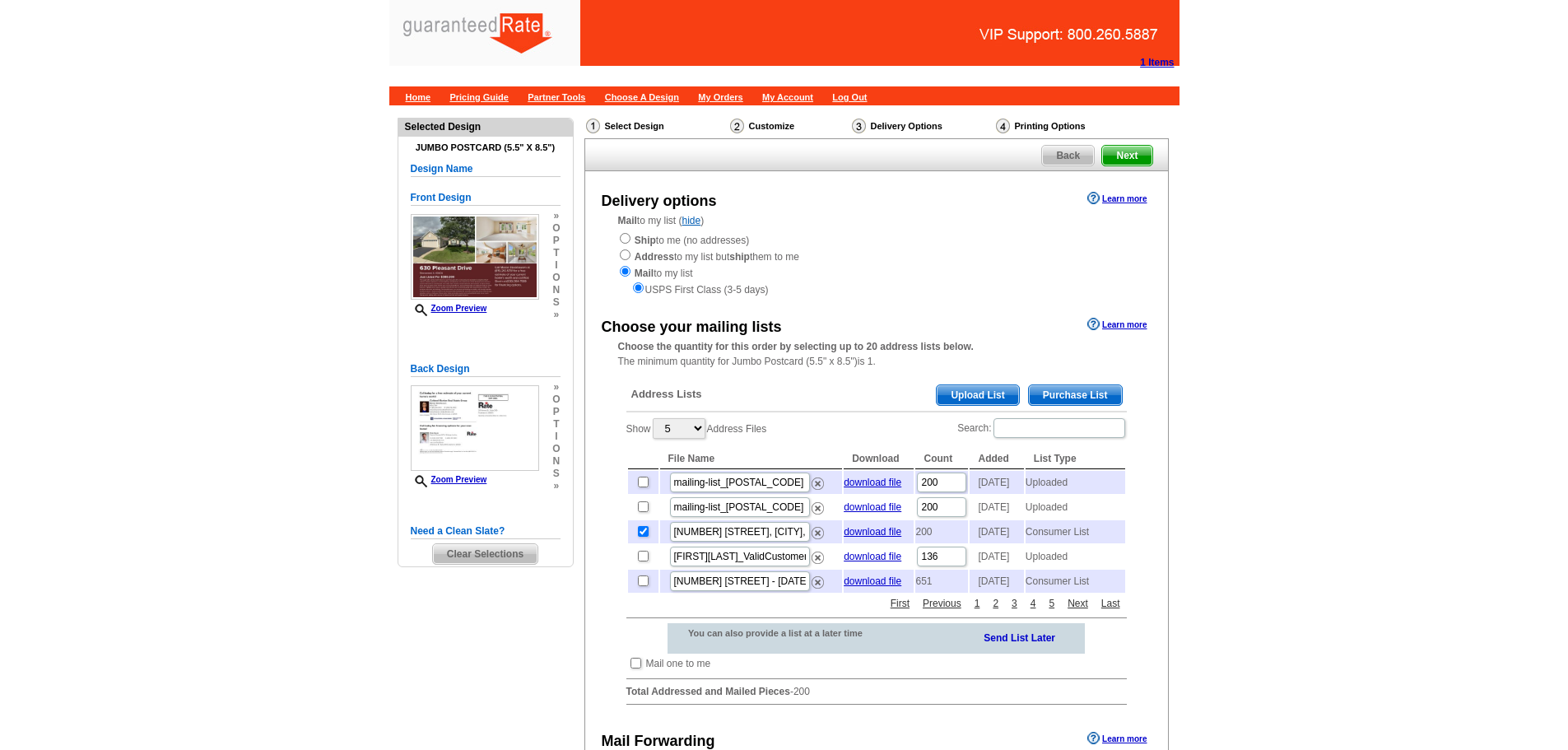 scroll, scrollTop: 0, scrollLeft: 0, axis: both 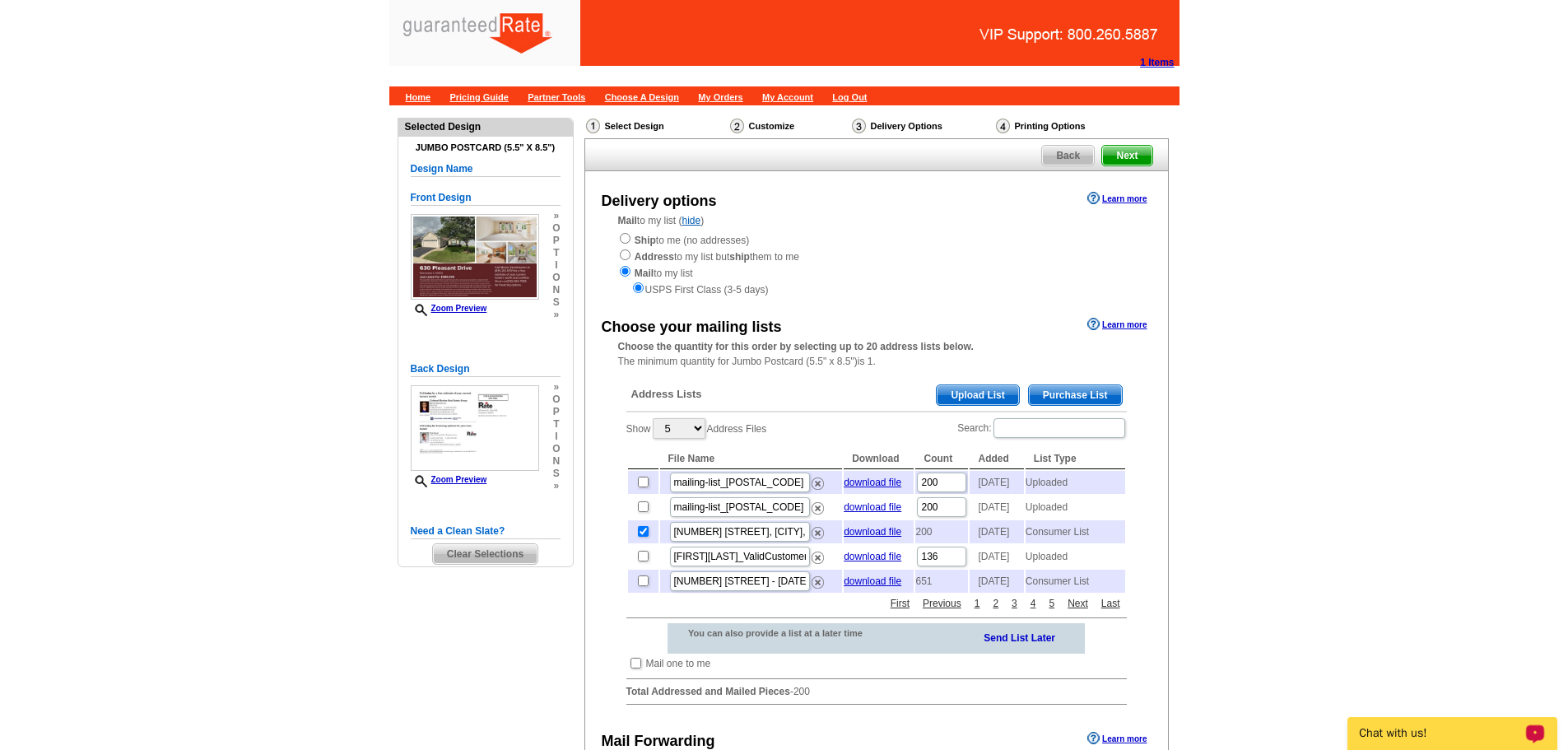 click on "Upload List" at bounding box center [977, 395] 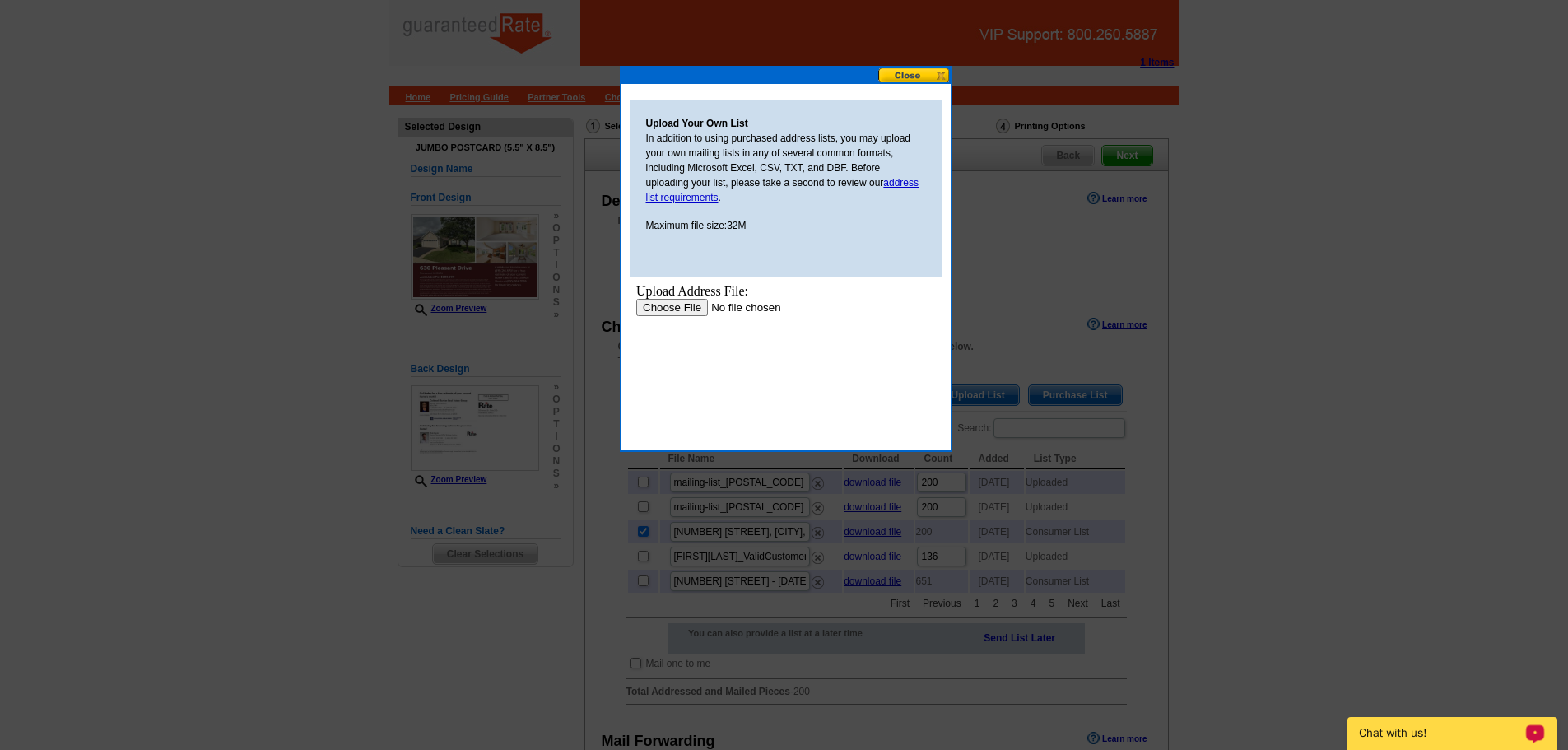 scroll, scrollTop: 0, scrollLeft: 0, axis: both 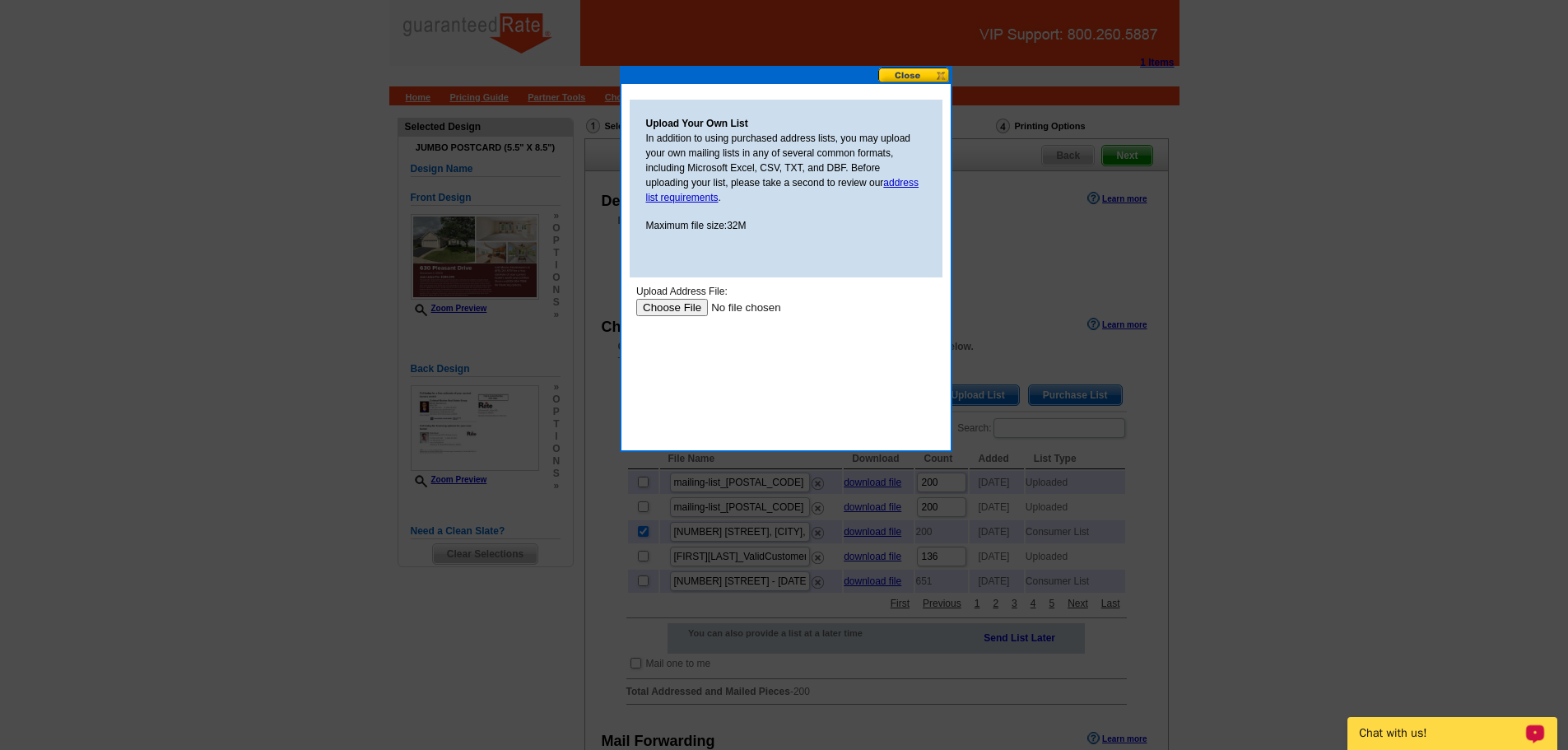 click at bounding box center (739, 307) 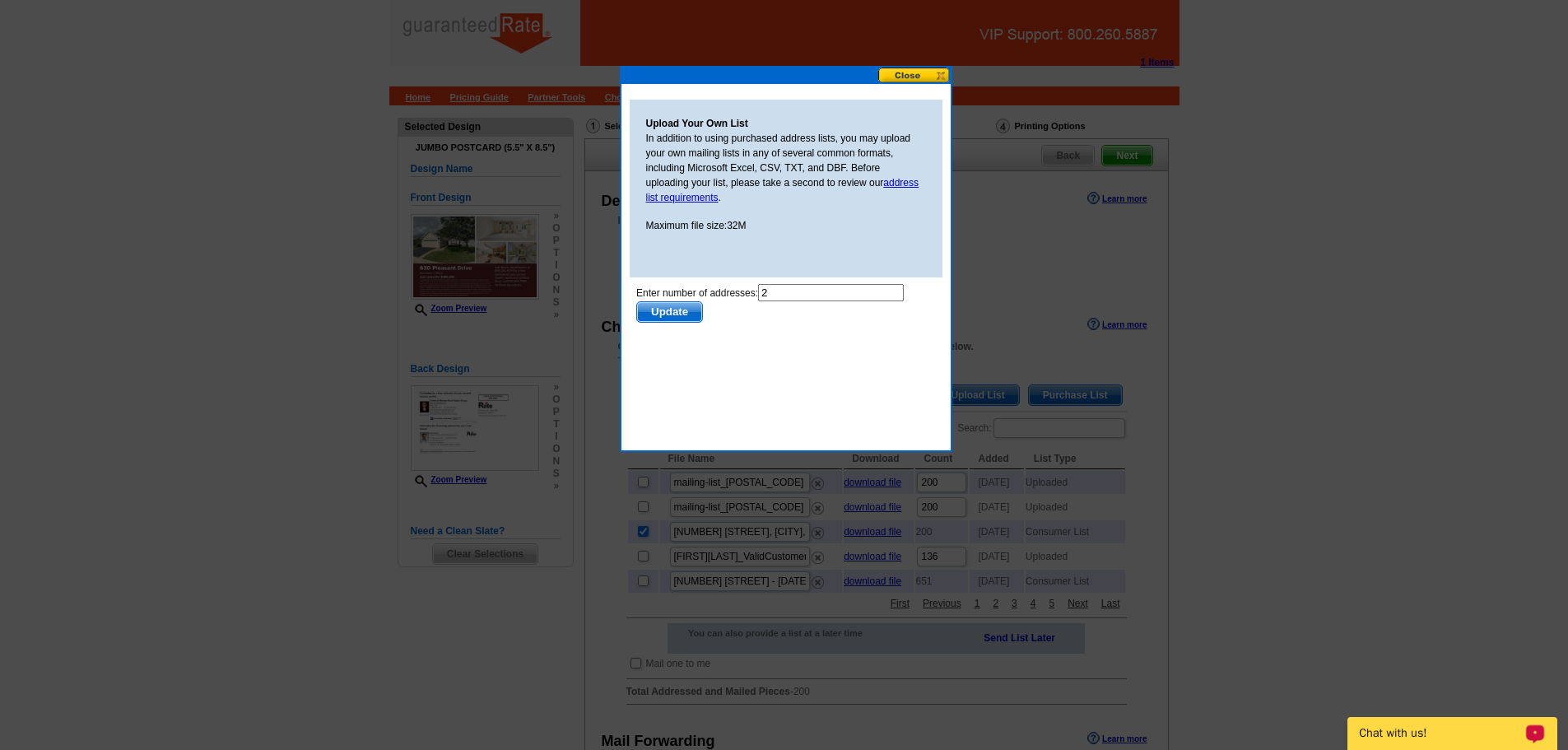 scroll, scrollTop: 0, scrollLeft: 0, axis: both 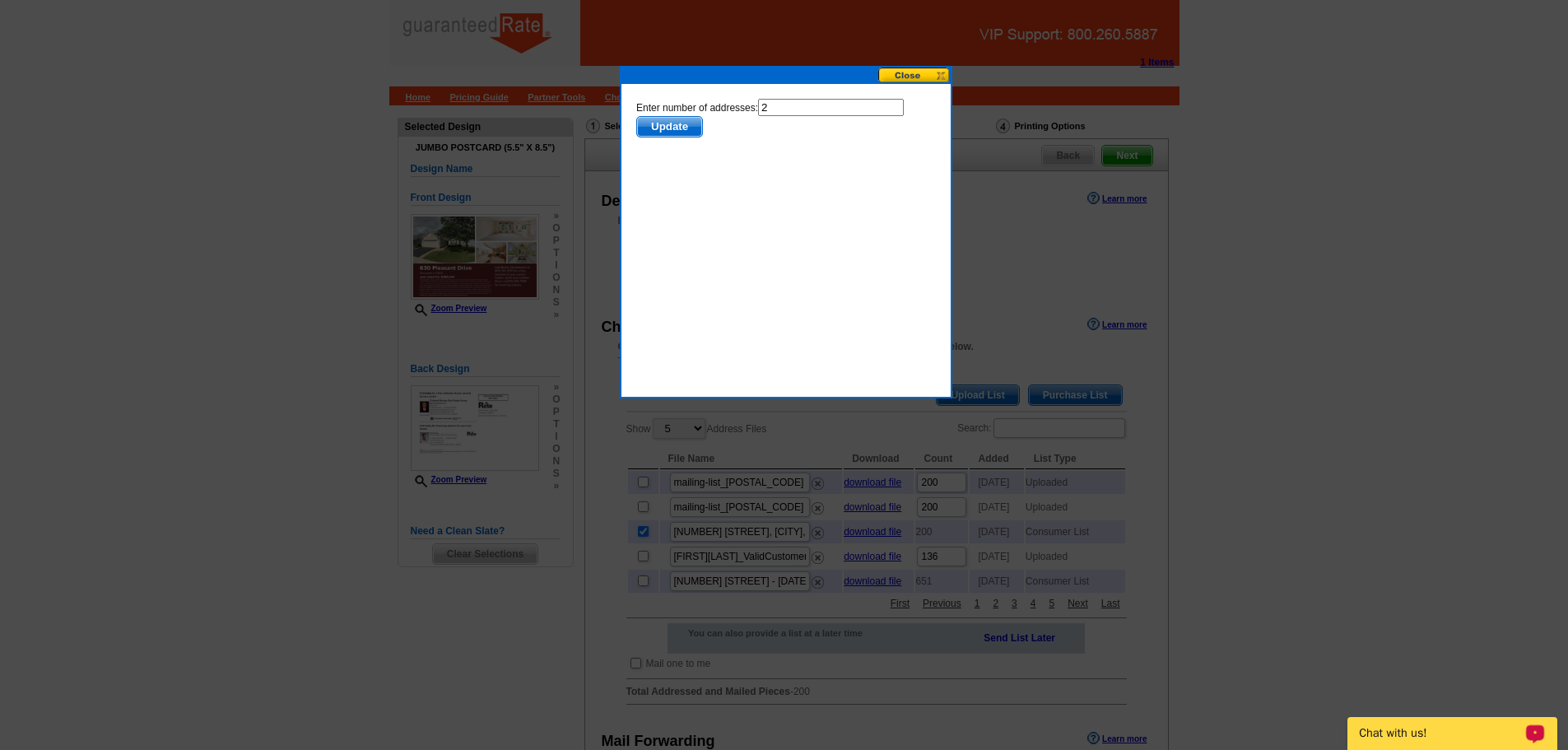 click on "Update" at bounding box center (668, 127) 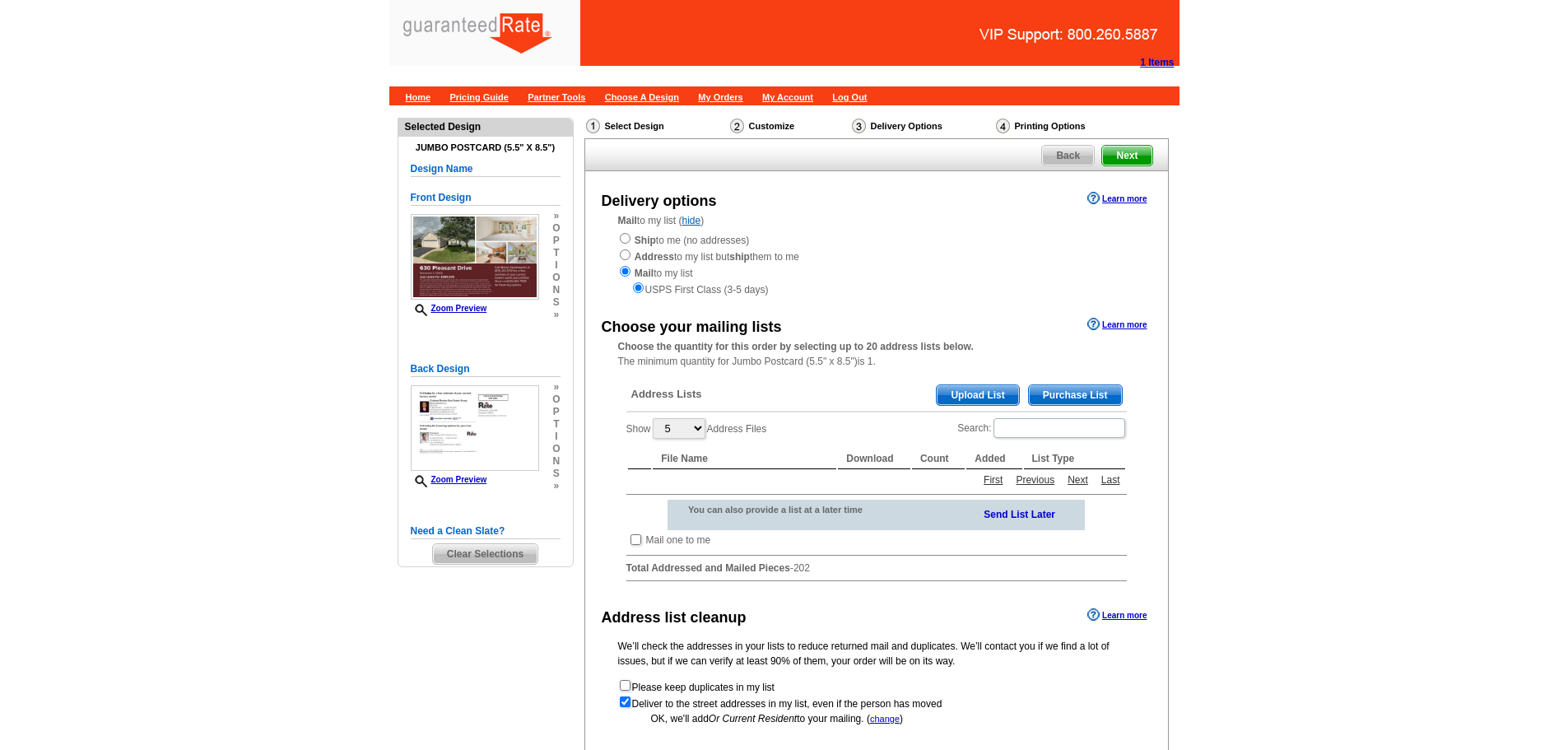 scroll, scrollTop: 0, scrollLeft: 0, axis: both 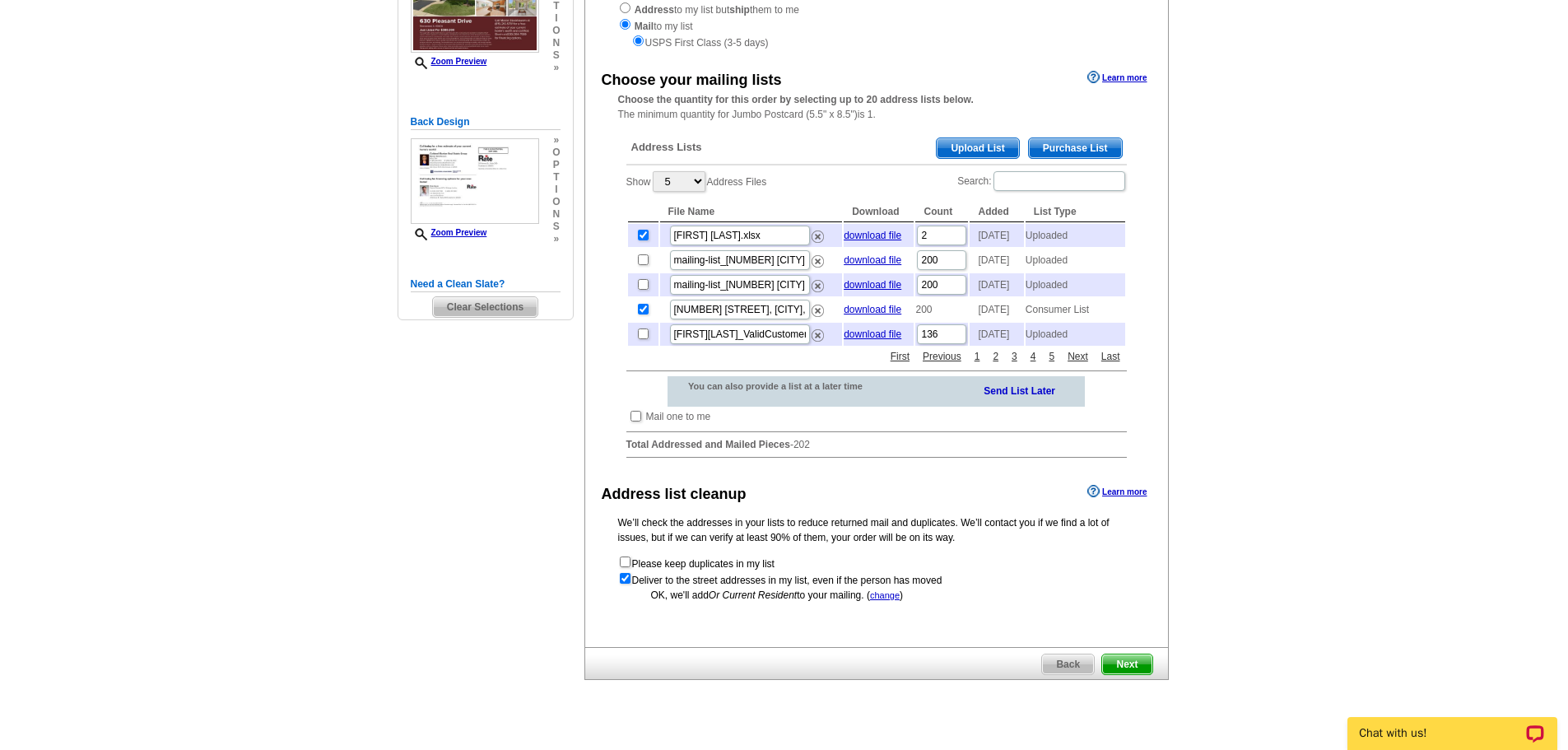 click on "Next" at bounding box center (1127, 664) 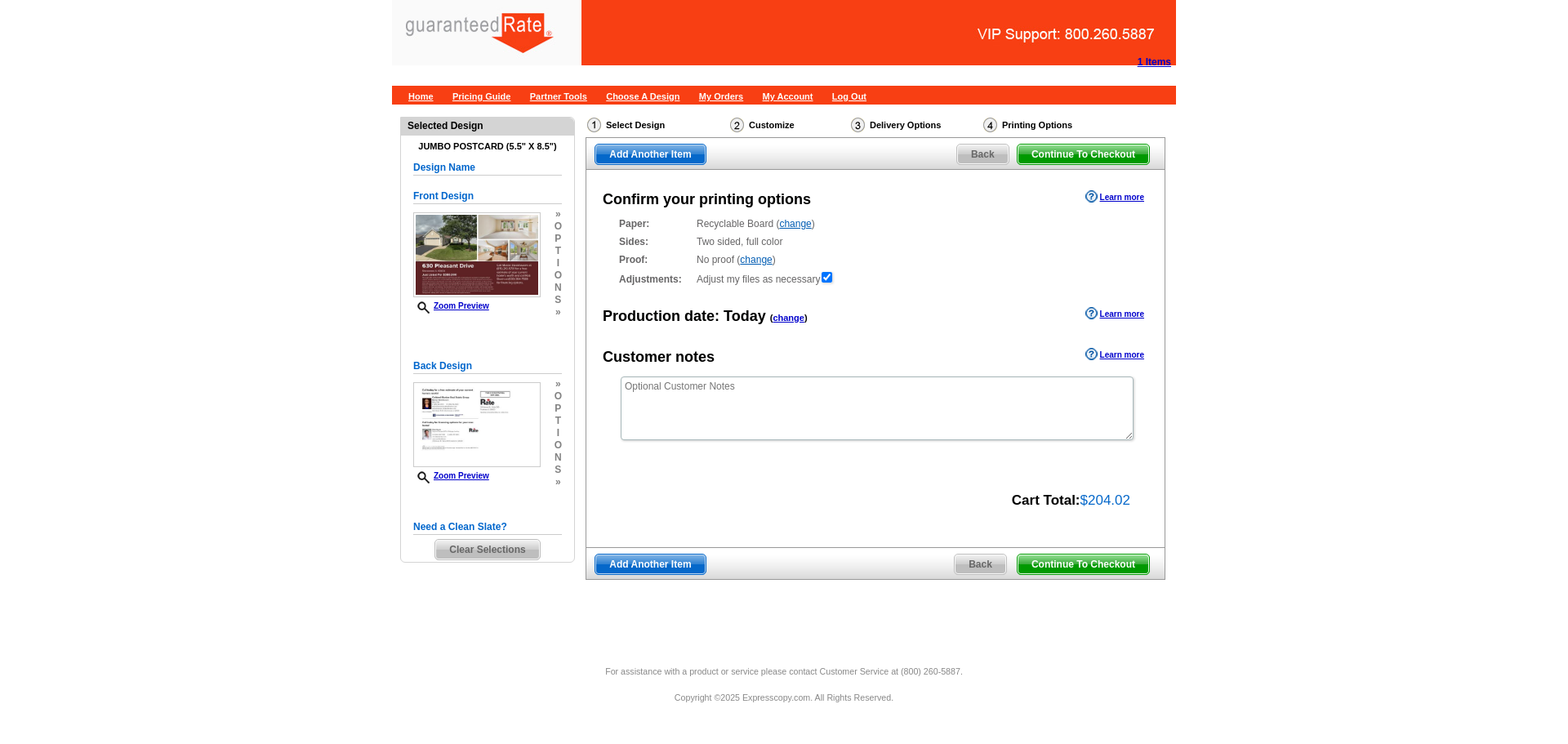 scroll, scrollTop: 0, scrollLeft: 0, axis: both 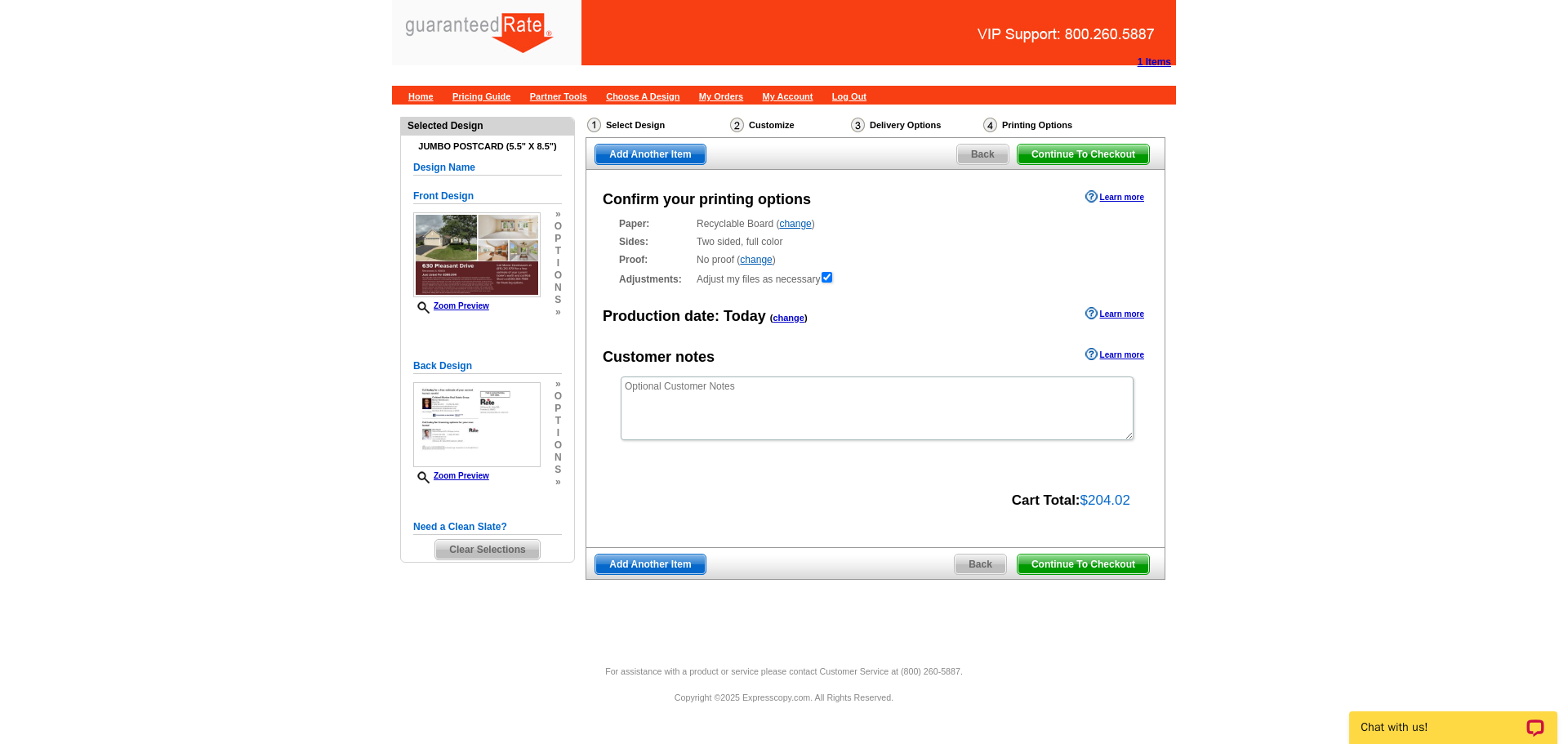 click on "Continue To Checkout" at bounding box center (1083, 564) 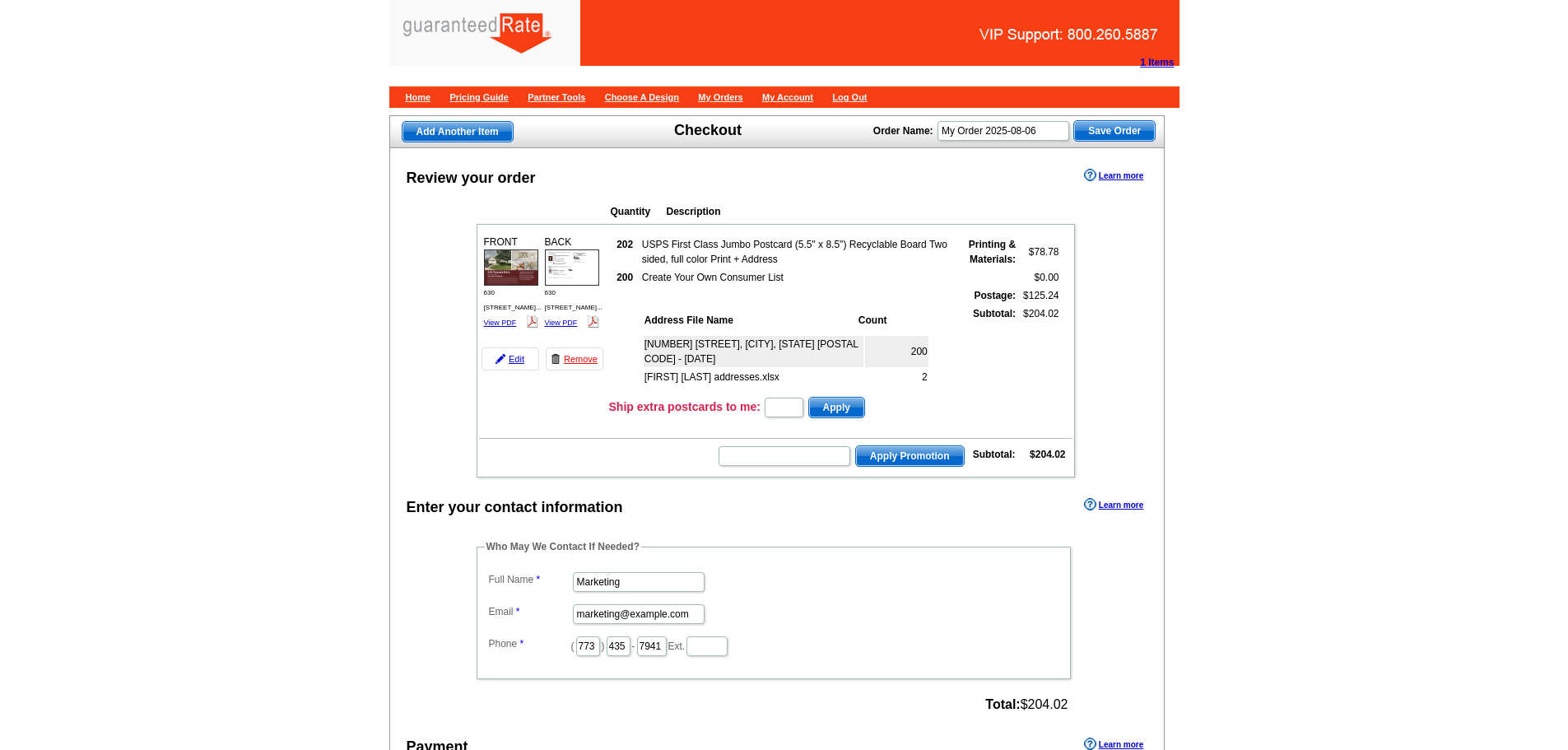 scroll, scrollTop: 0, scrollLeft: 0, axis: both 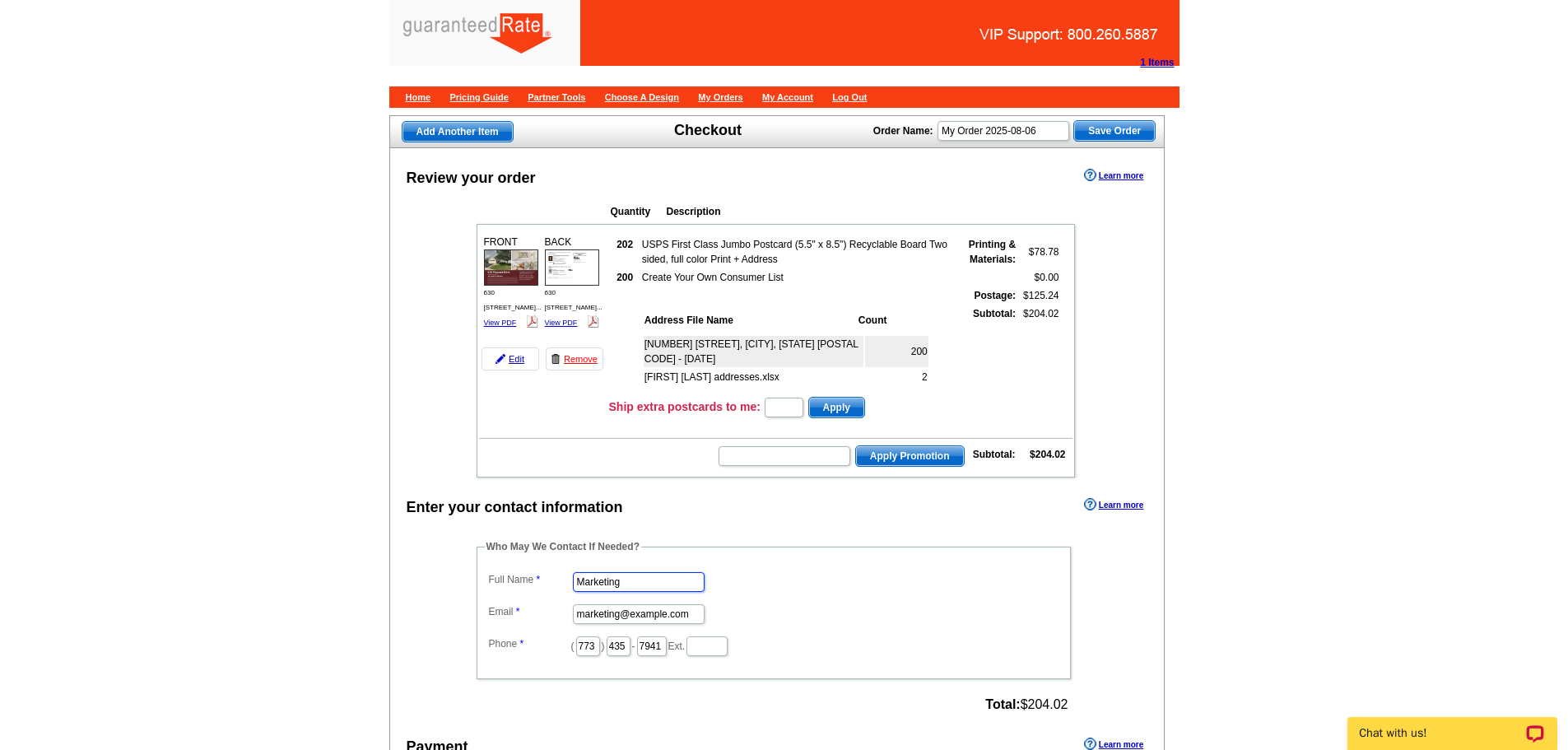 drag, startPoint x: 617, startPoint y: 584, endPoint x: 431, endPoint y: 545, distance: 190.04473 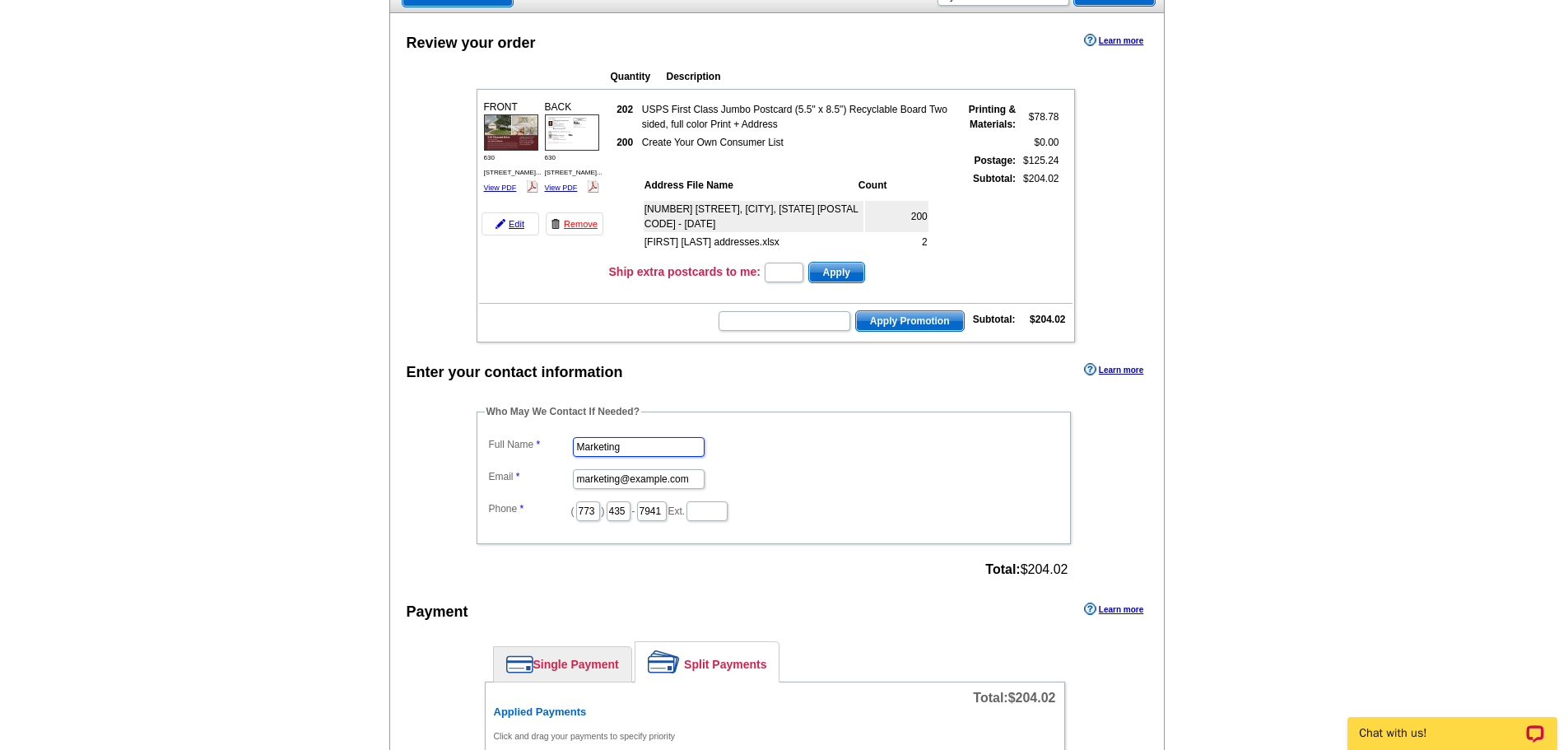 scroll, scrollTop: 165, scrollLeft: 0, axis: vertical 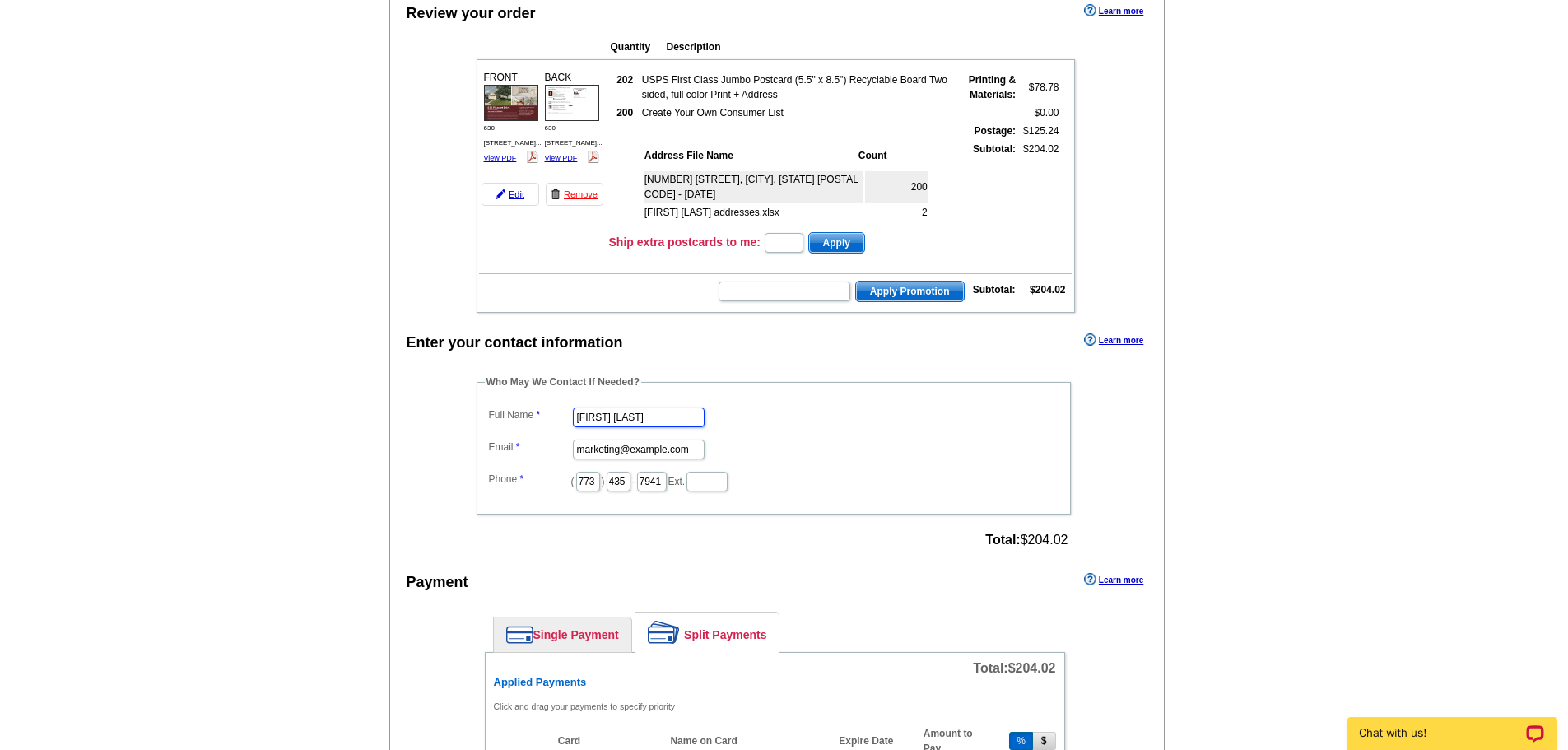 type on "[FIRST] [LAST]" 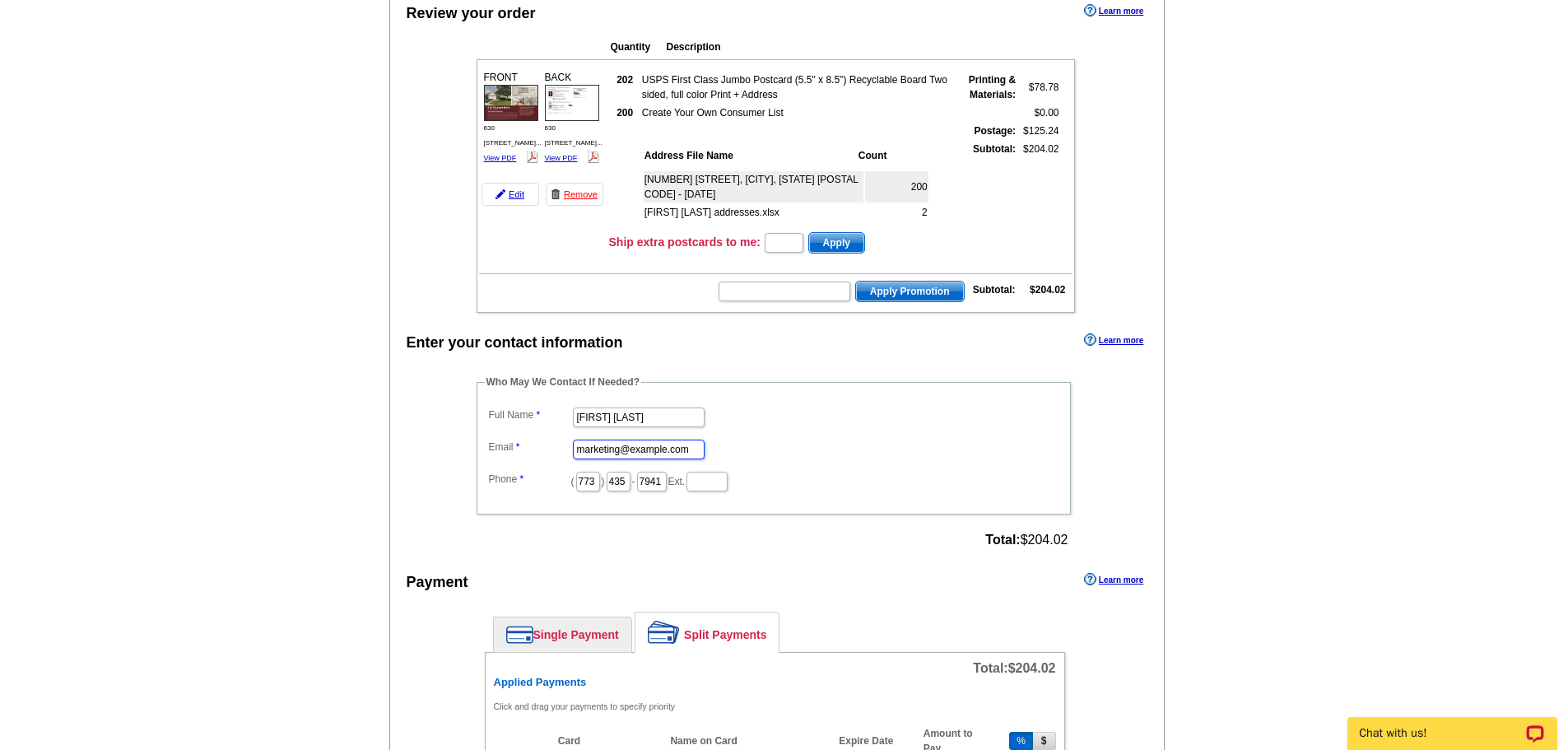 scroll, scrollTop: 0, scrollLeft: 0, axis: both 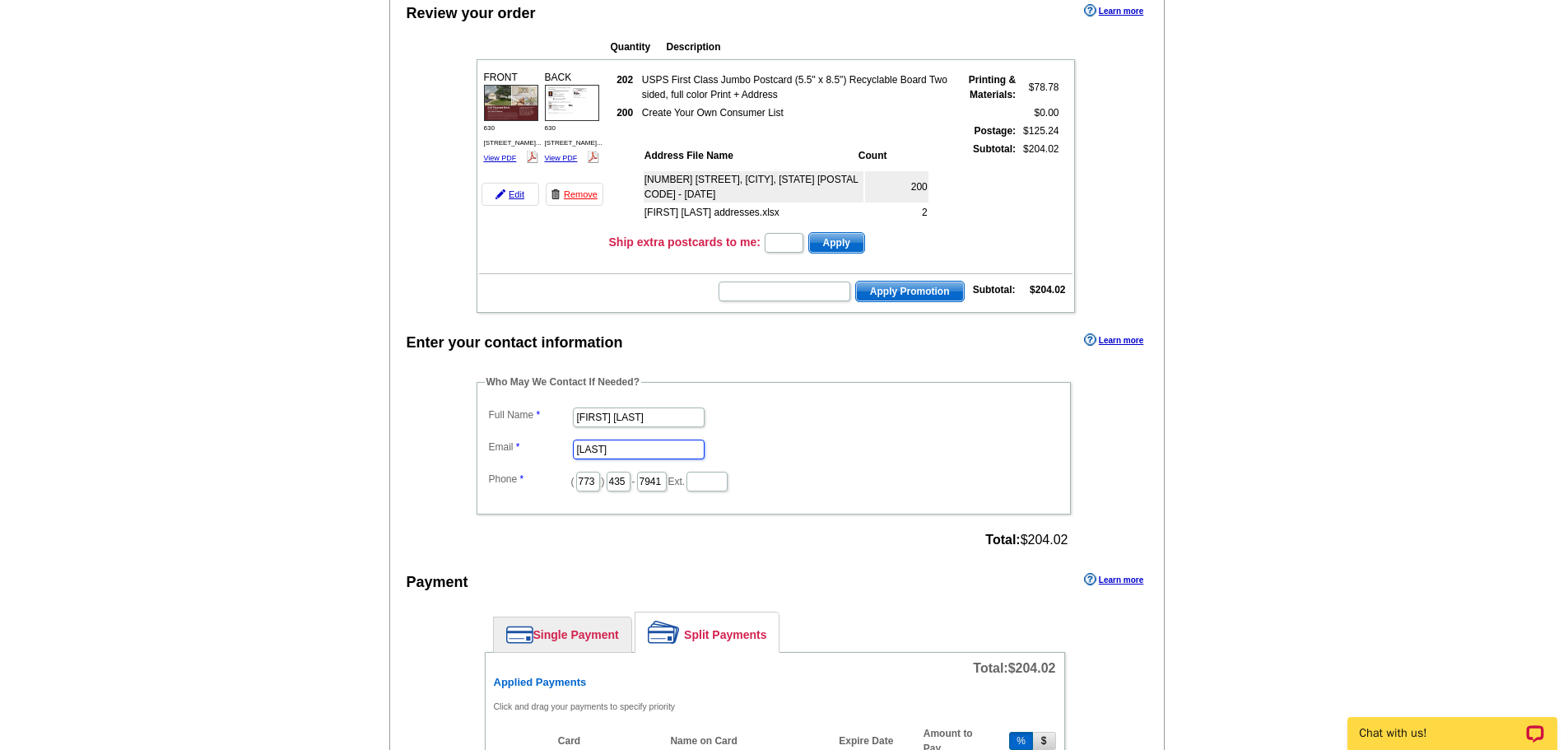 type on "[FIRST].[LAST]@example.com" 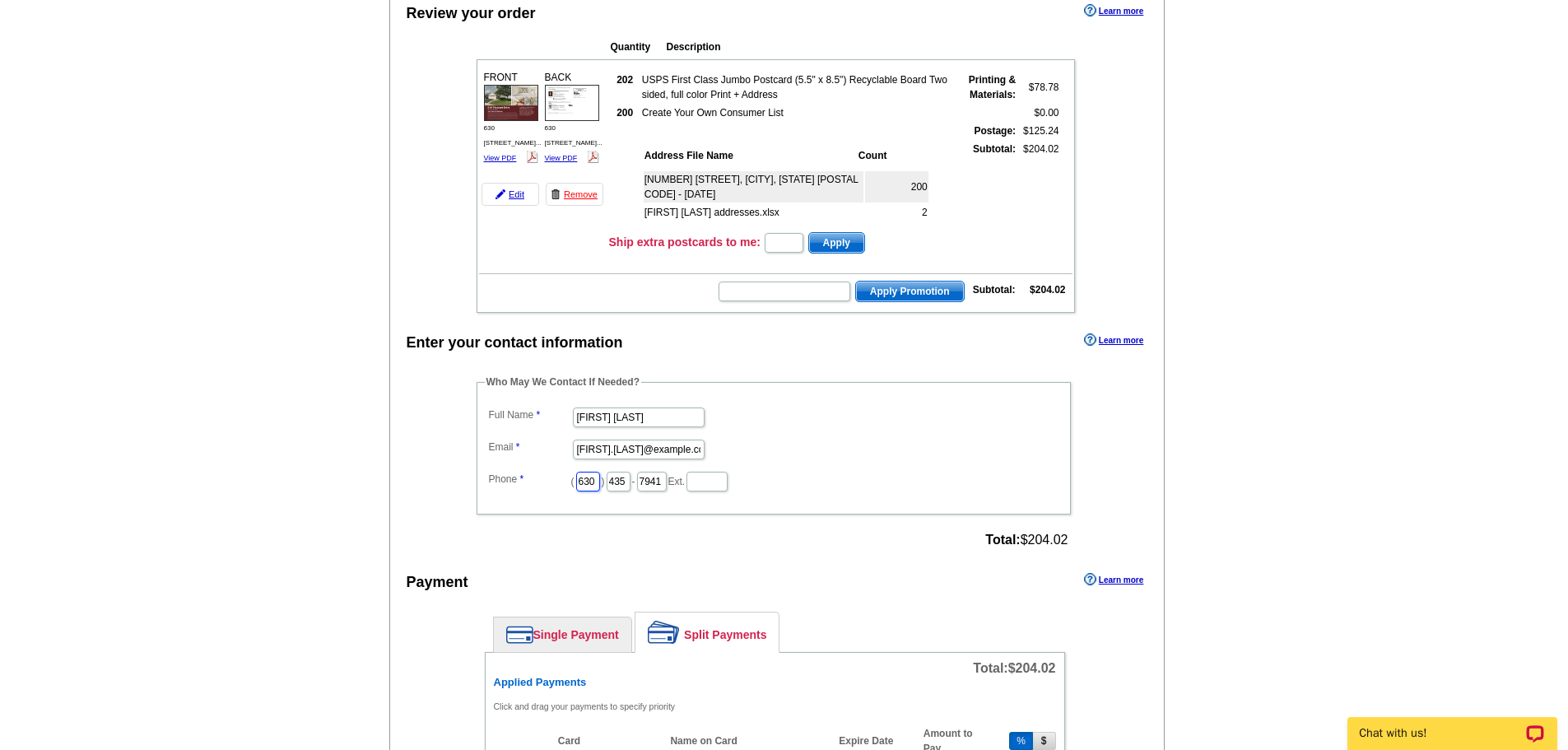 type on "630" 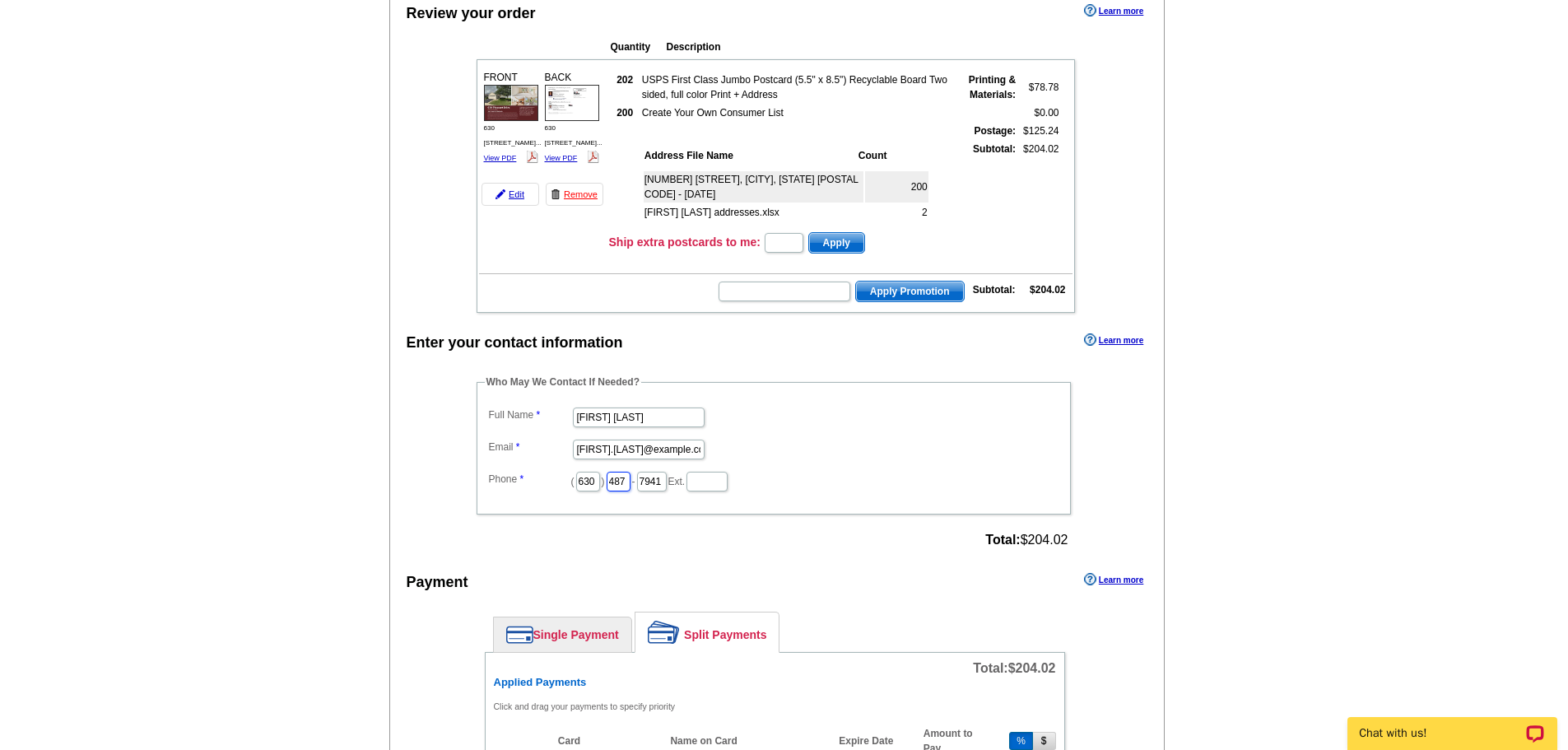type on "487" 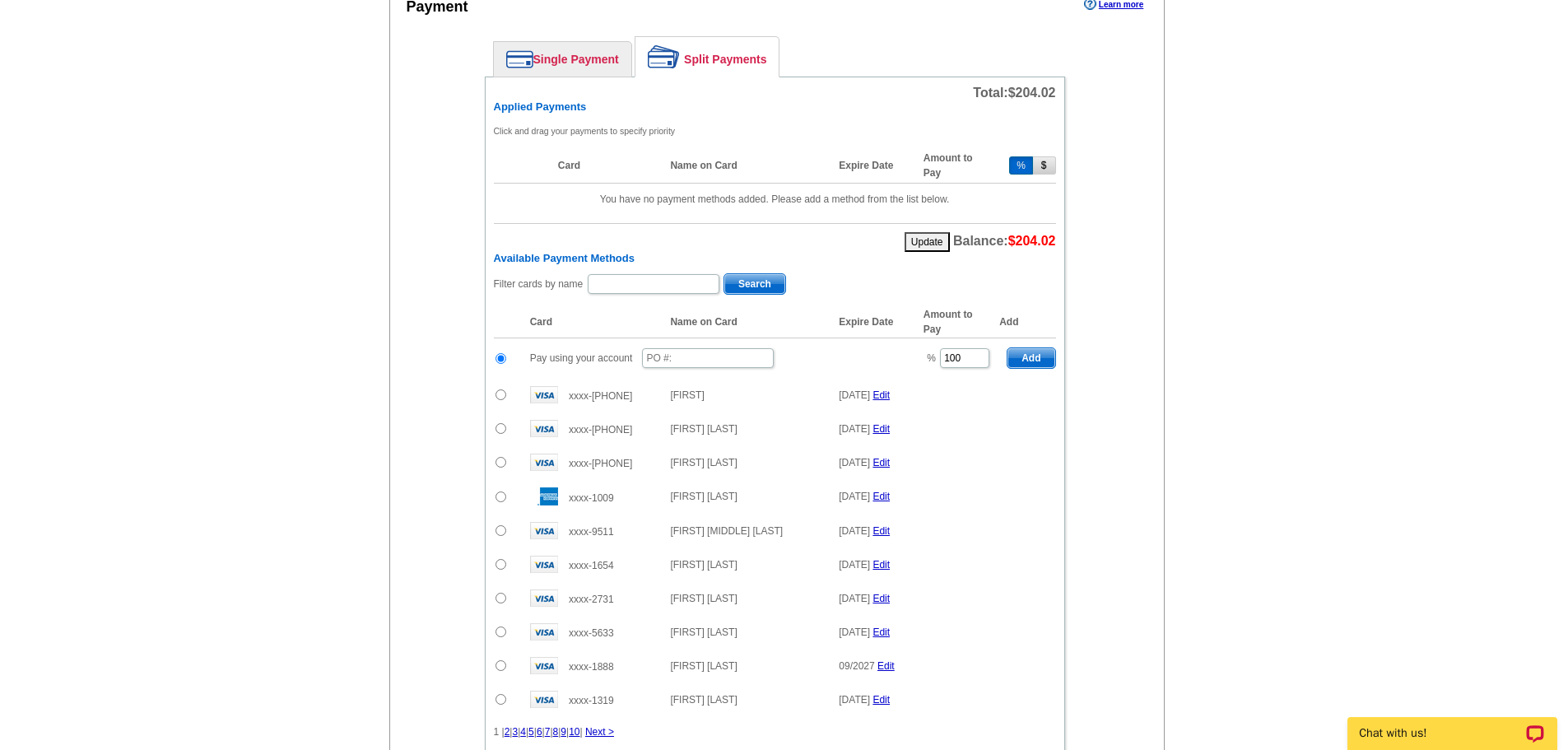scroll, scrollTop: 576, scrollLeft: 0, axis: vertical 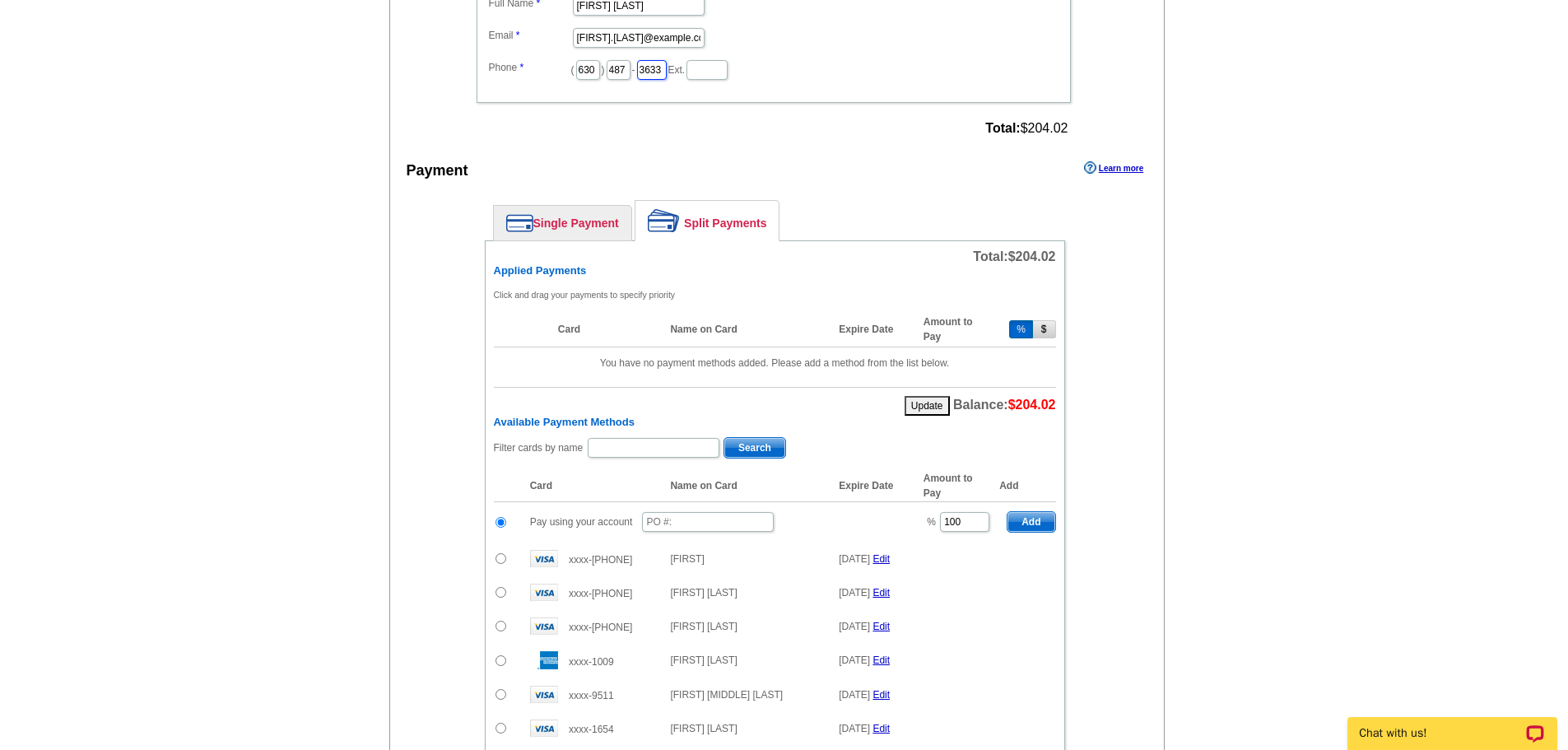 type on "3633" 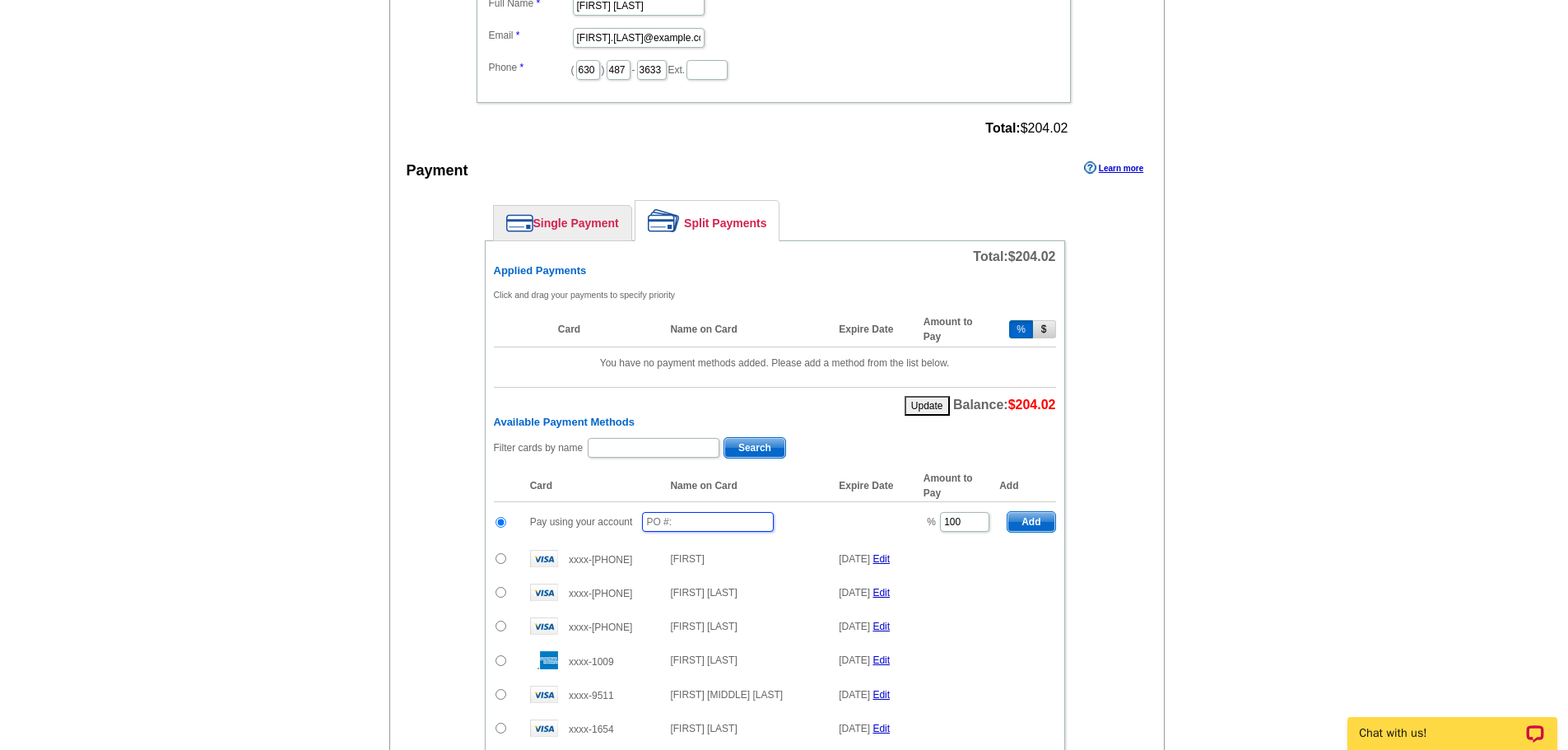click at bounding box center [708, 522] 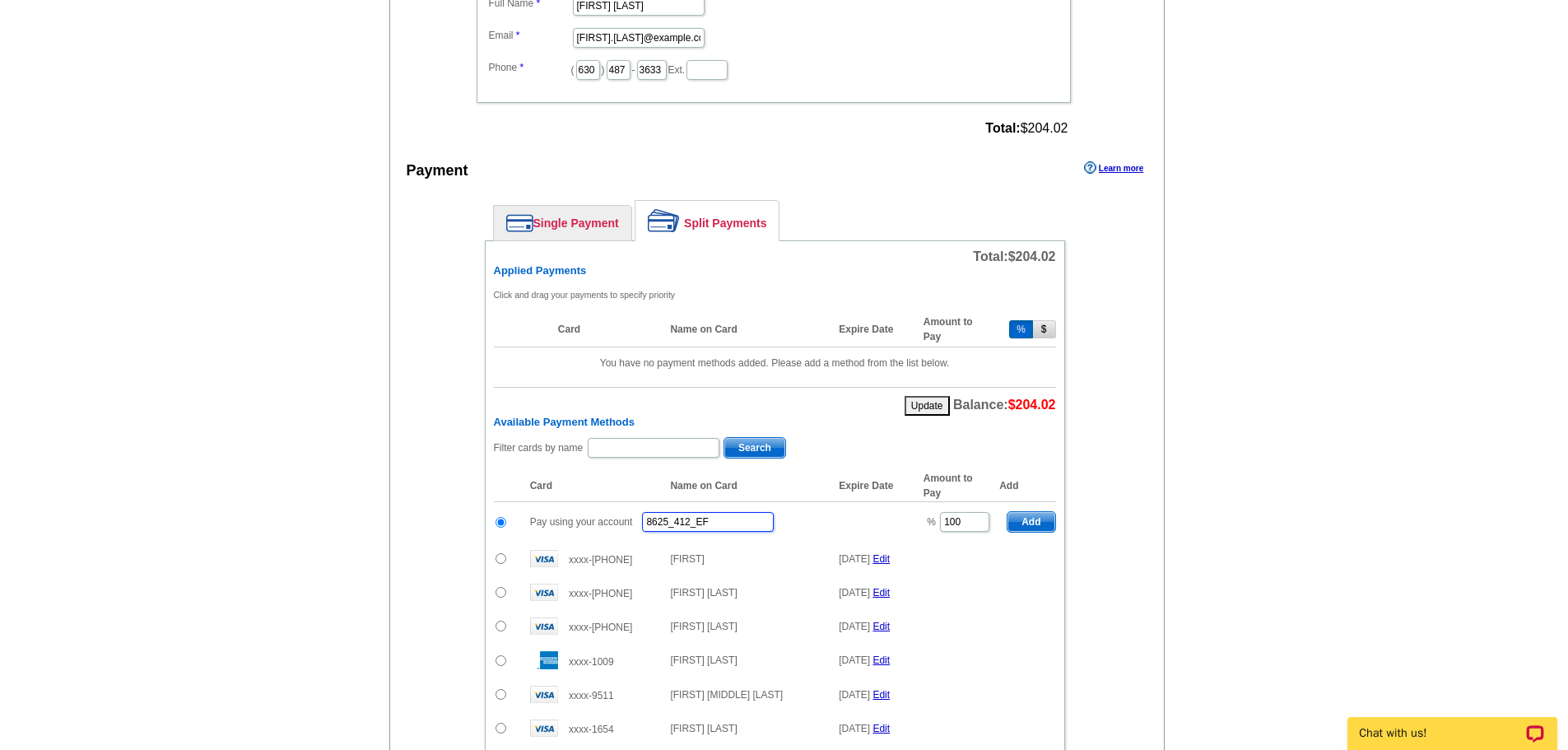 type on "8625_412_EF" 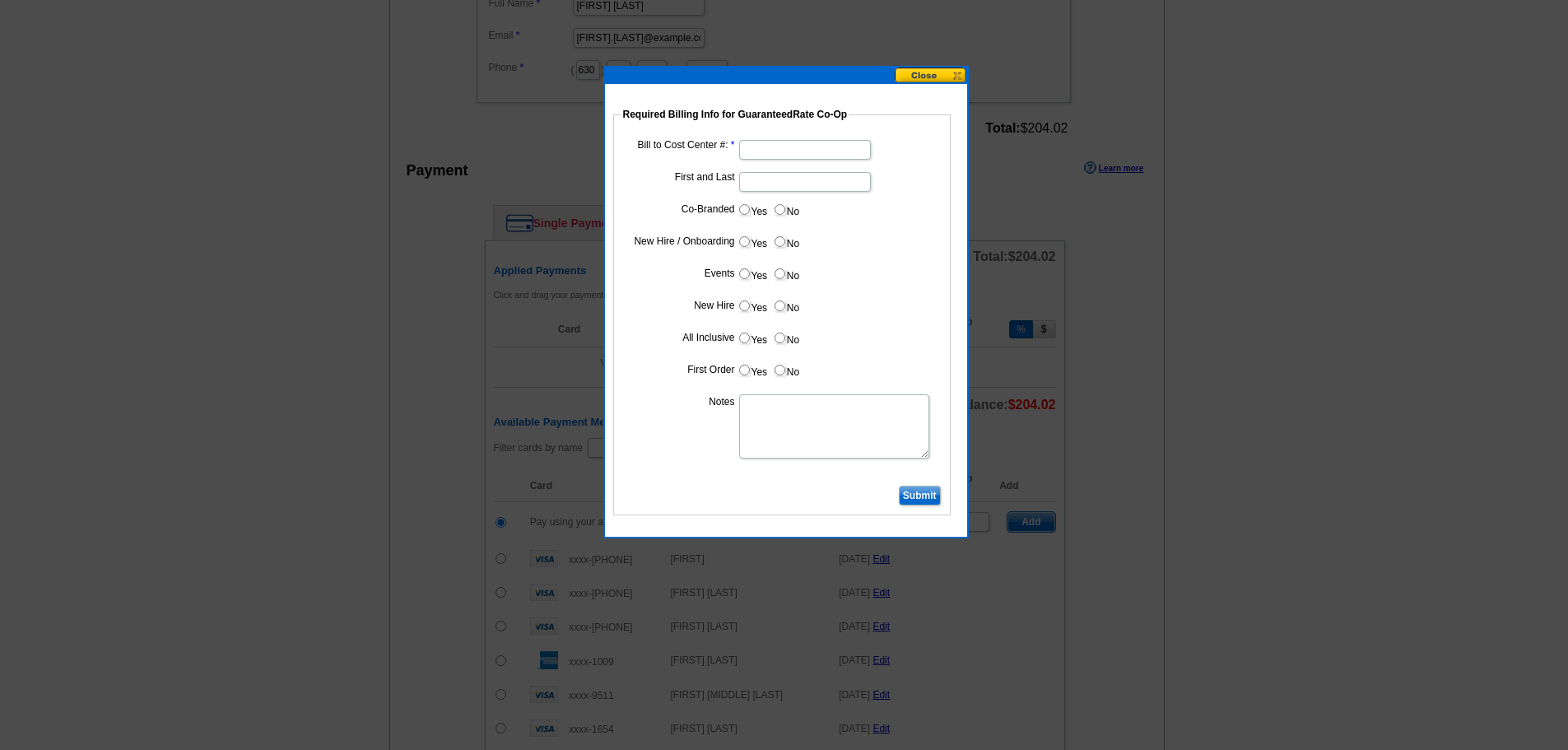 click on "Bill to Cost Center #:" at bounding box center (805, 150) 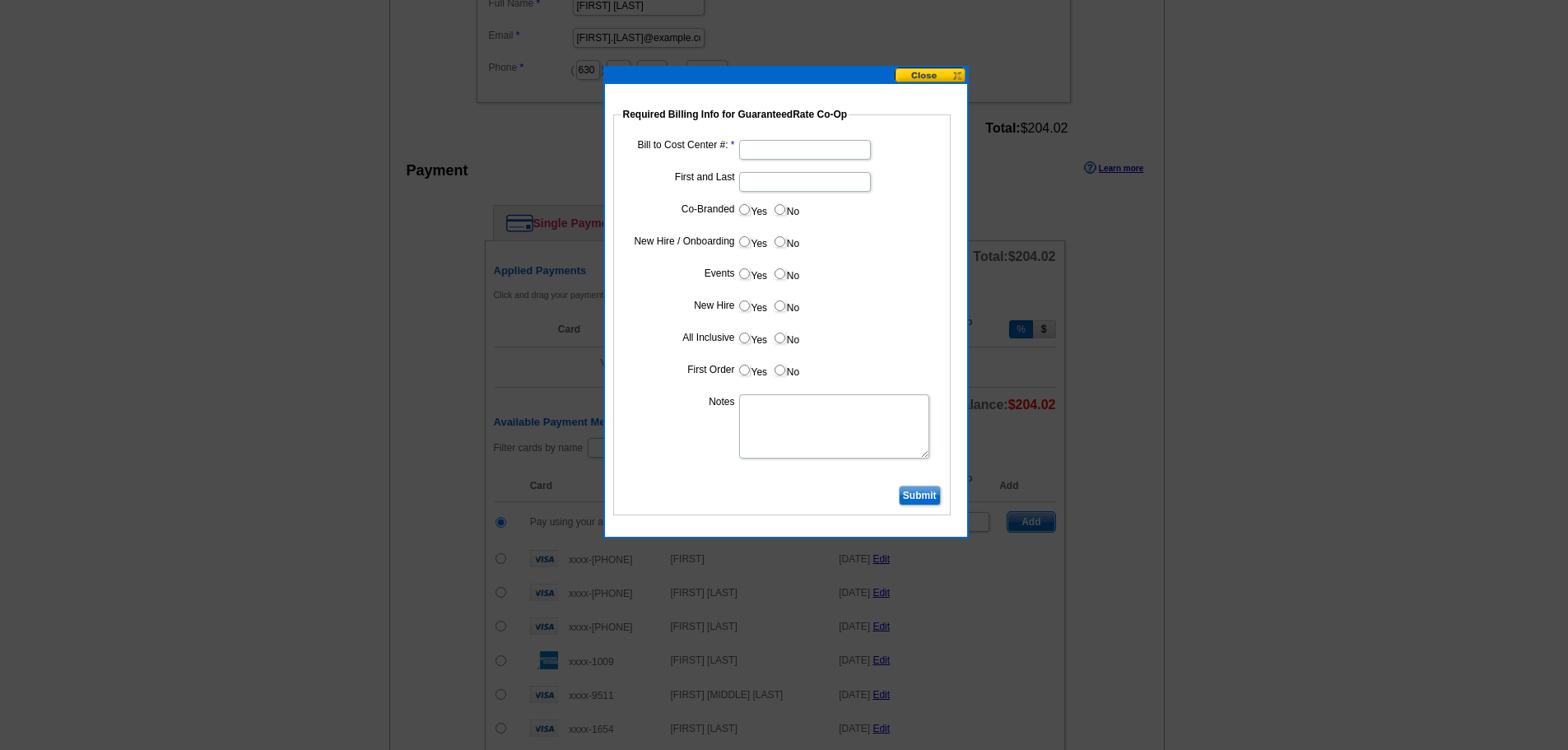 type on "1123" 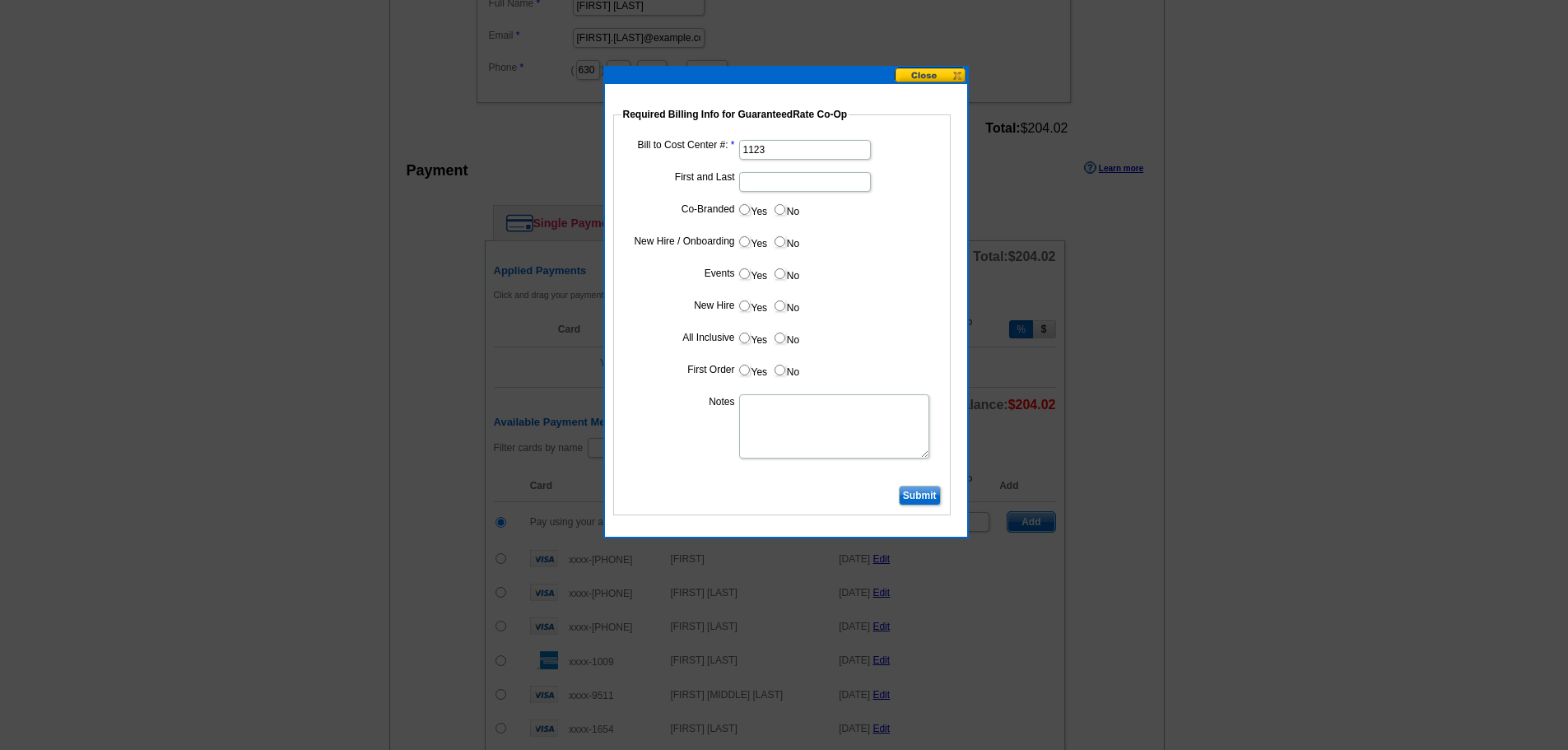 click at bounding box center (782, 180) 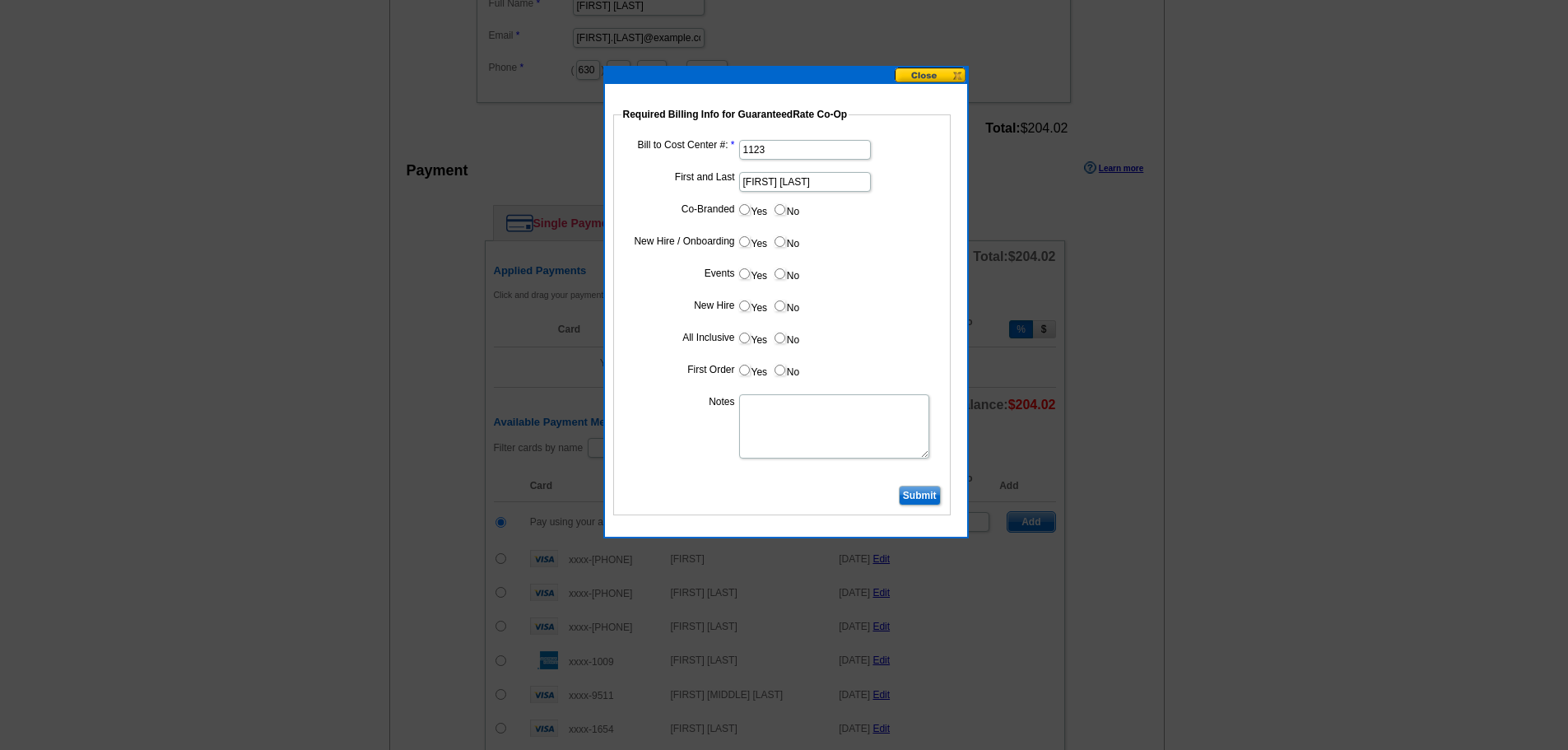 type on "[FIRST] [LAST]" 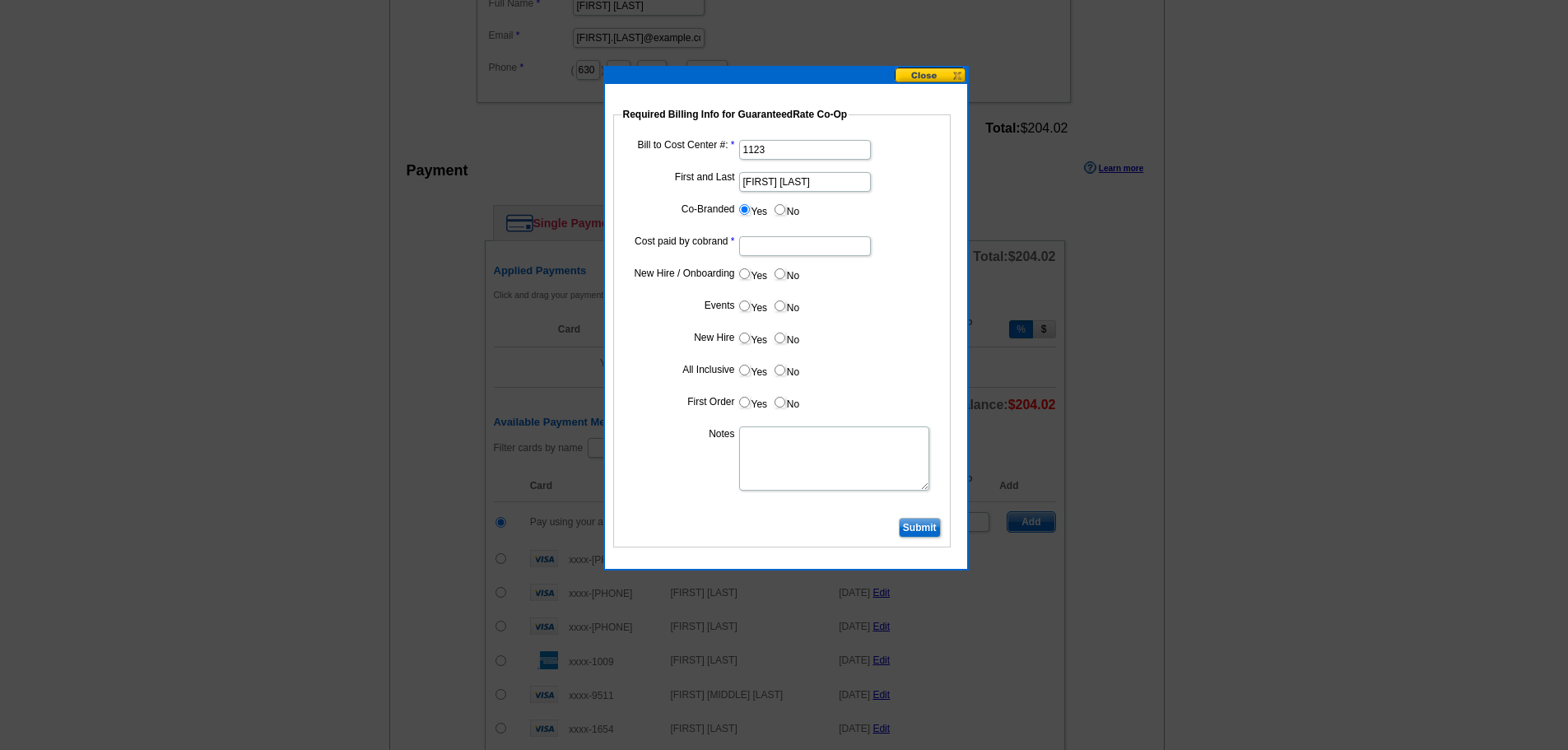 click on "Cost paid by cobrand" at bounding box center (805, 246) 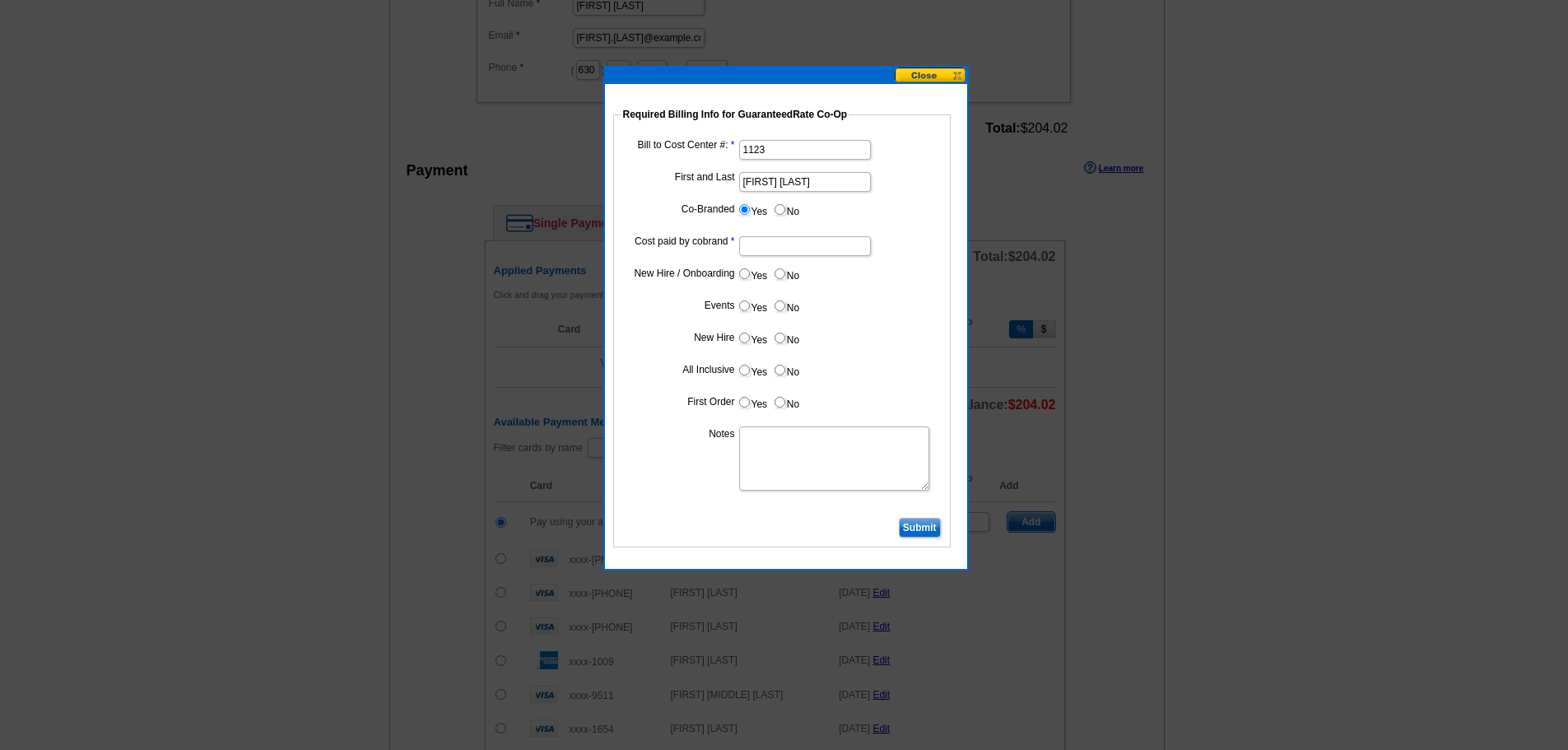 type on "50%" 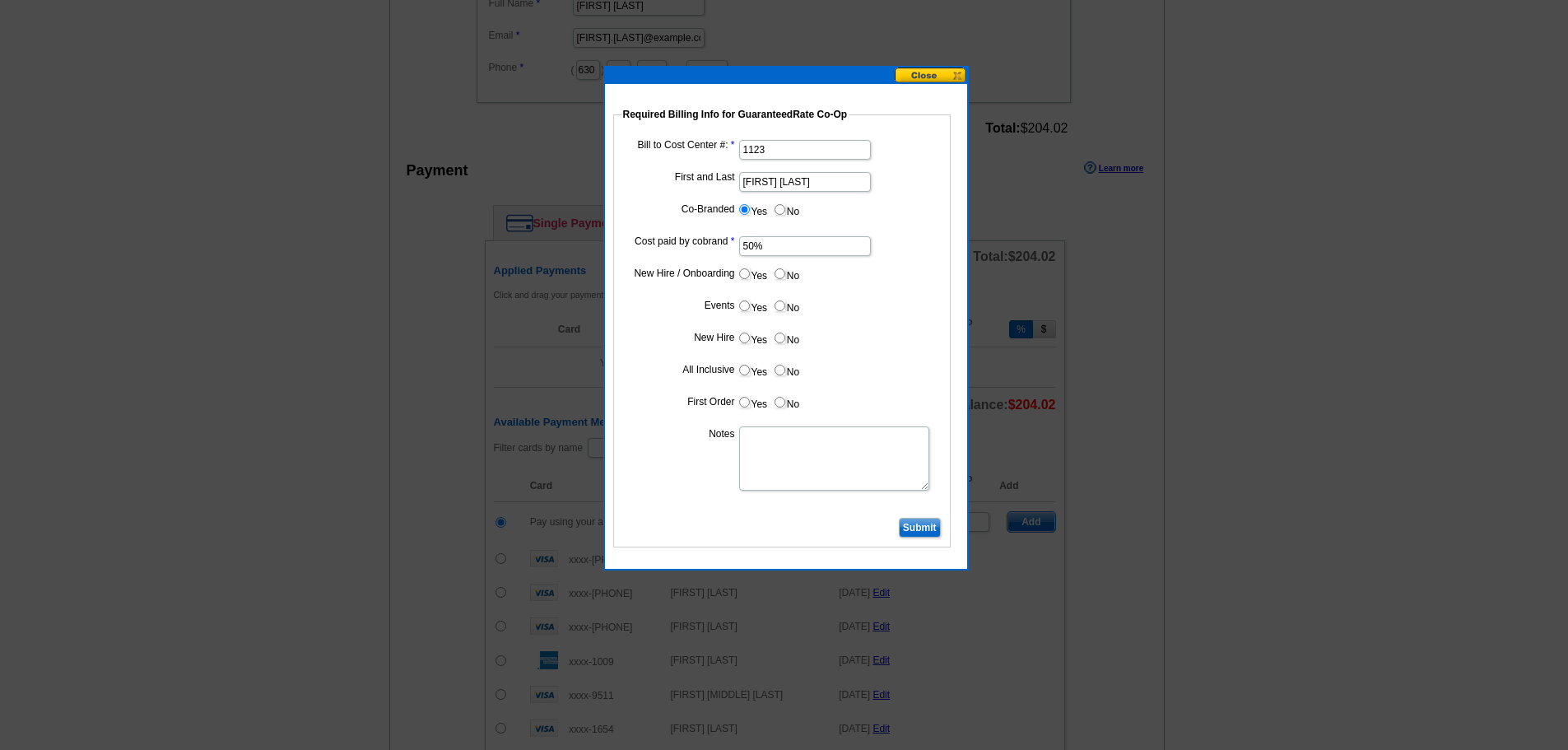 click on "No" at bounding box center (786, 273) 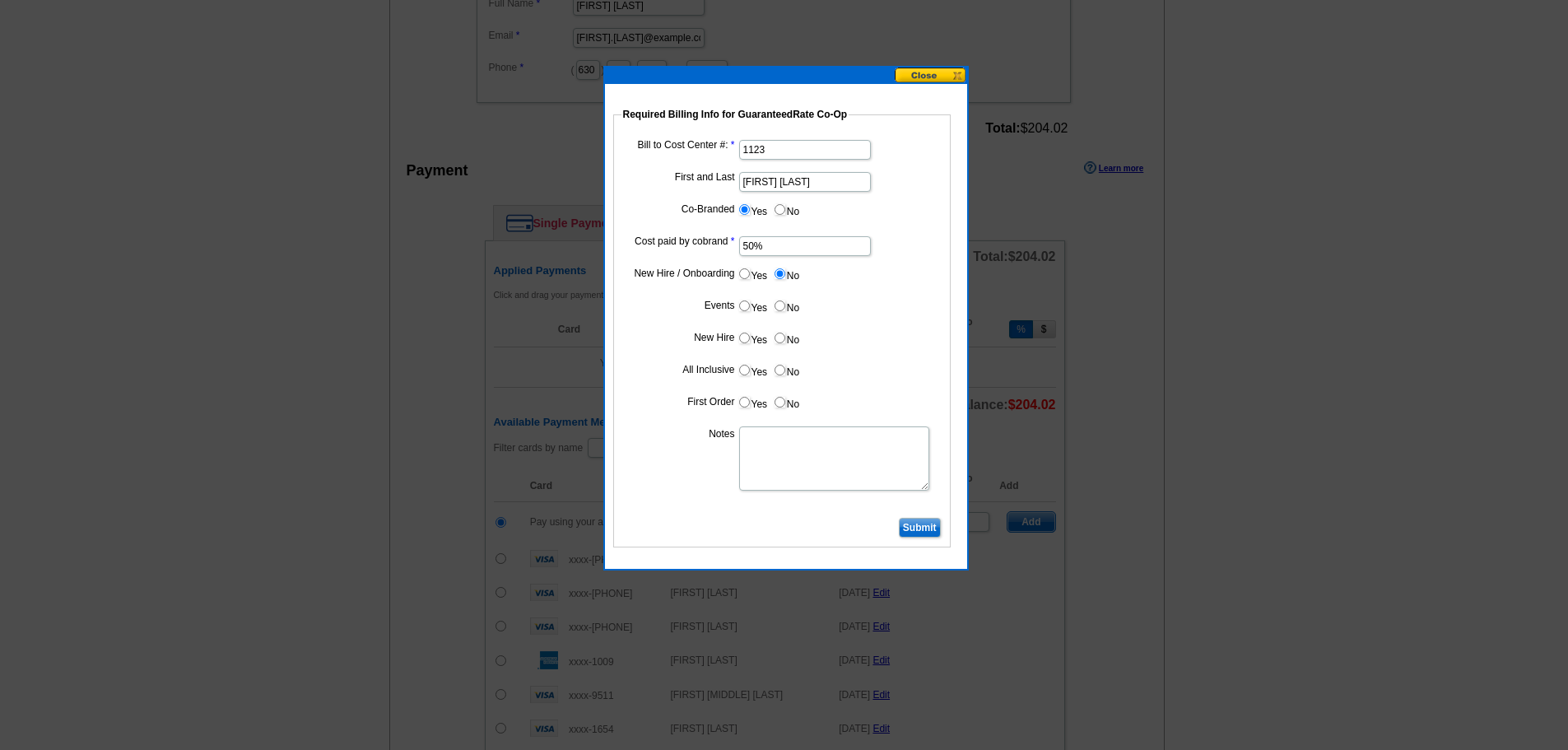 click on "No" at bounding box center [786, 305] 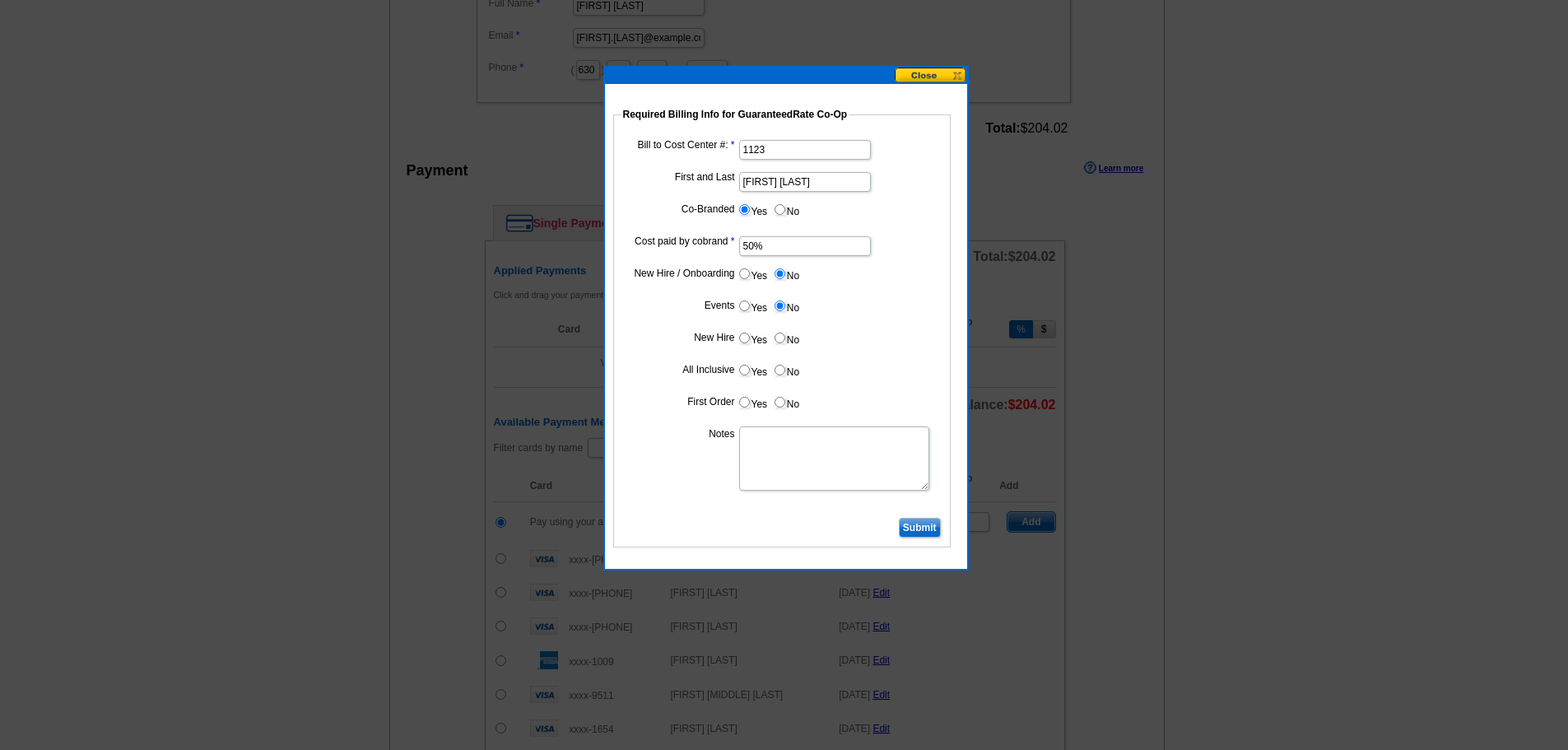 click on "No" at bounding box center [786, 338] 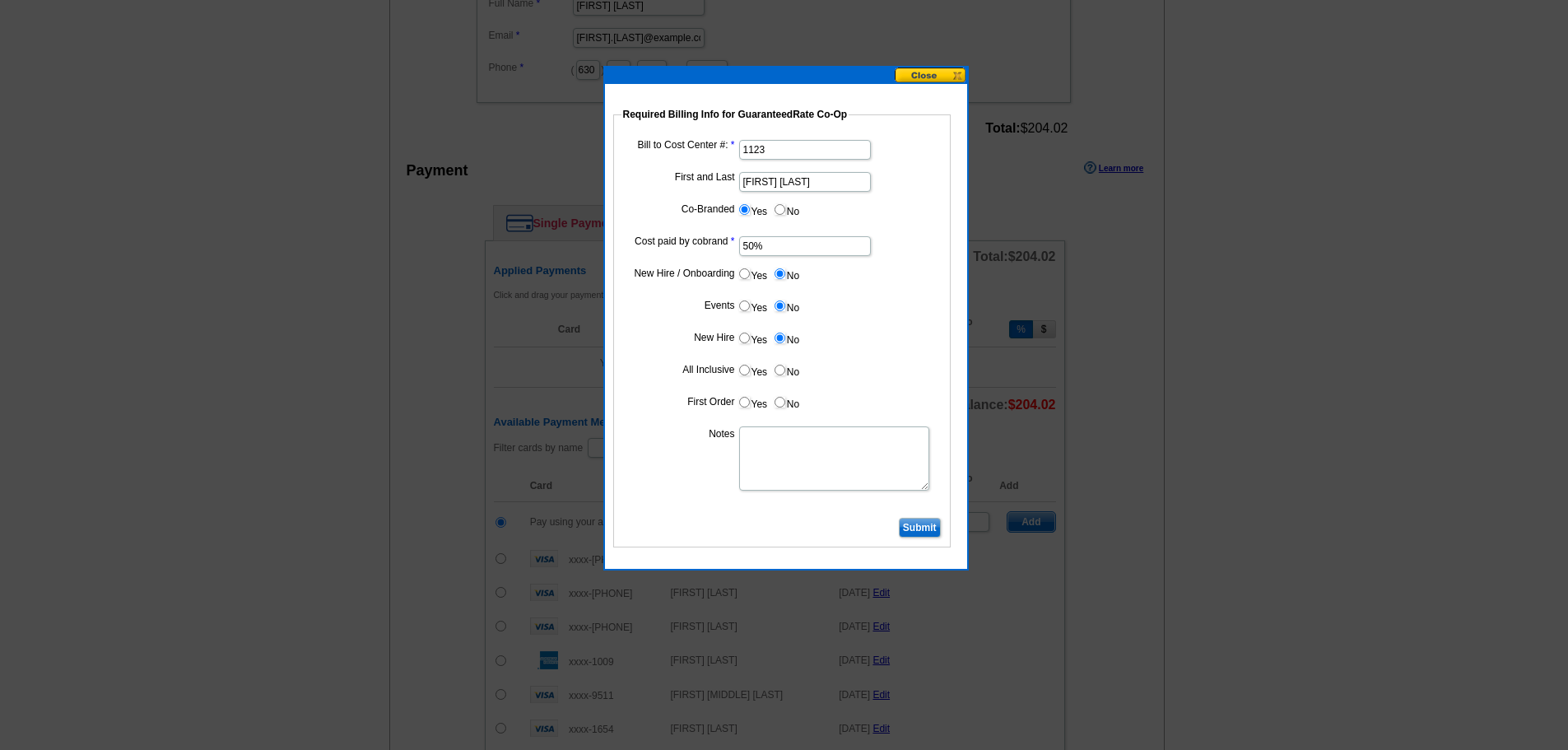 click on "No" at bounding box center [779, 370] 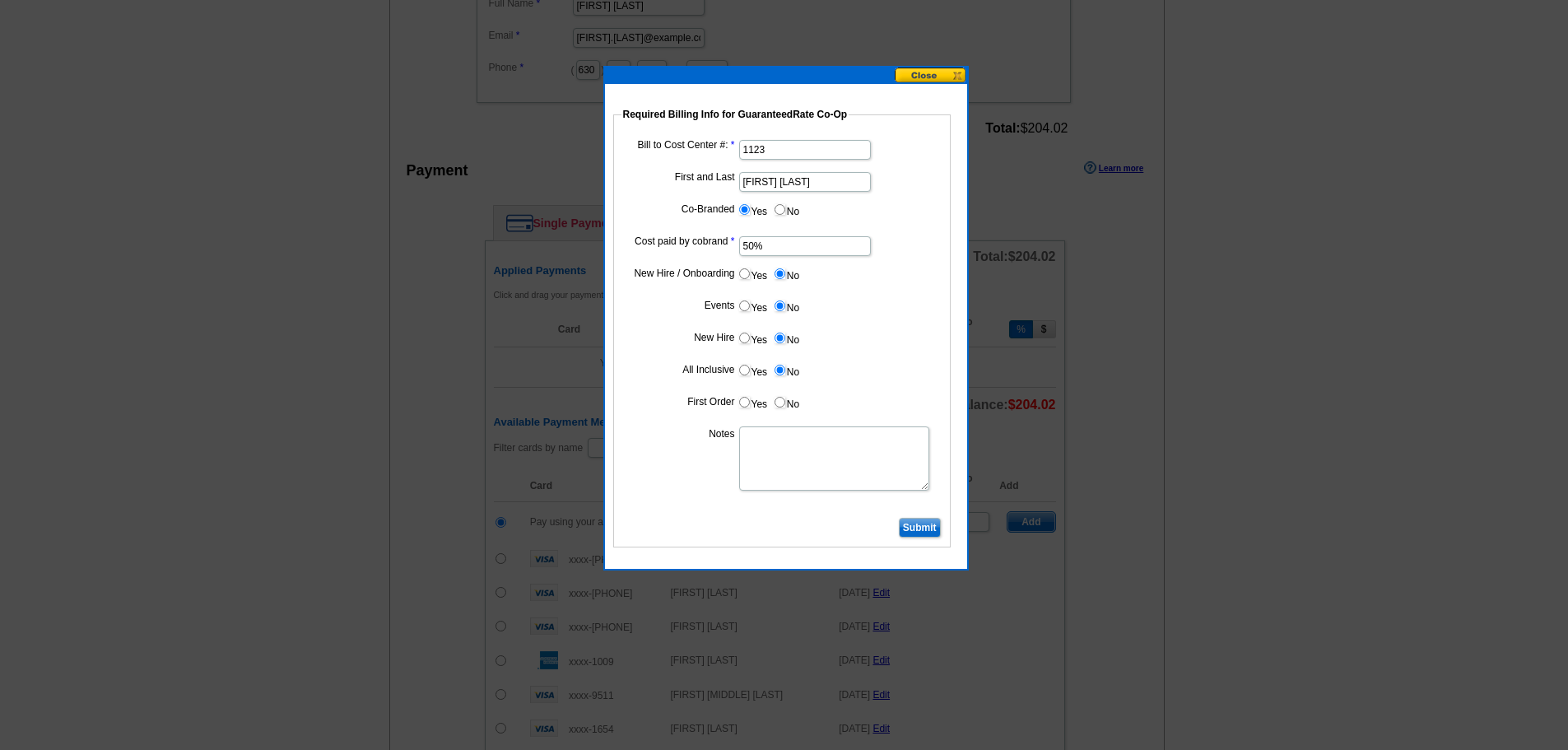 click on "No" at bounding box center [786, 402] 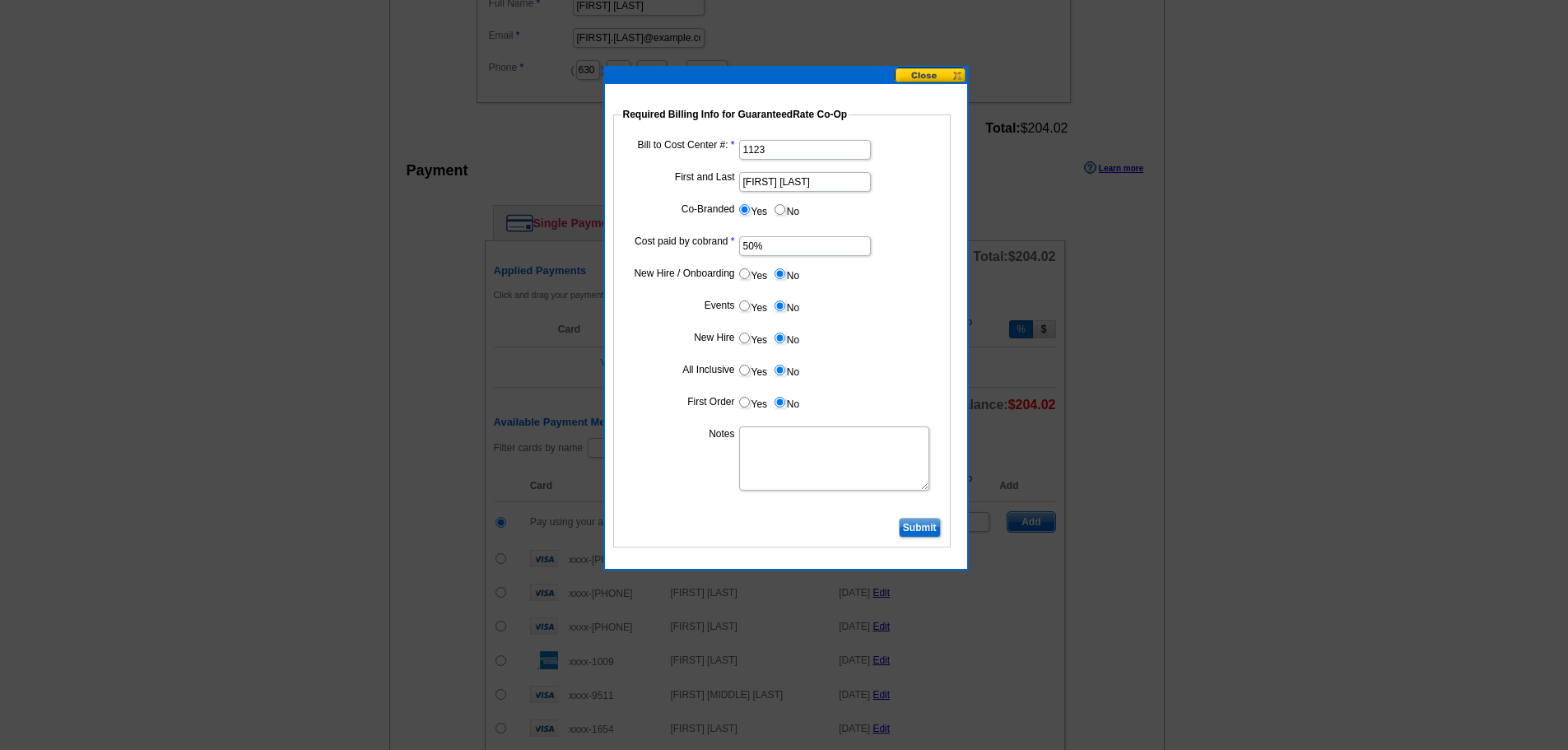 click at bounding box center [782, 459] 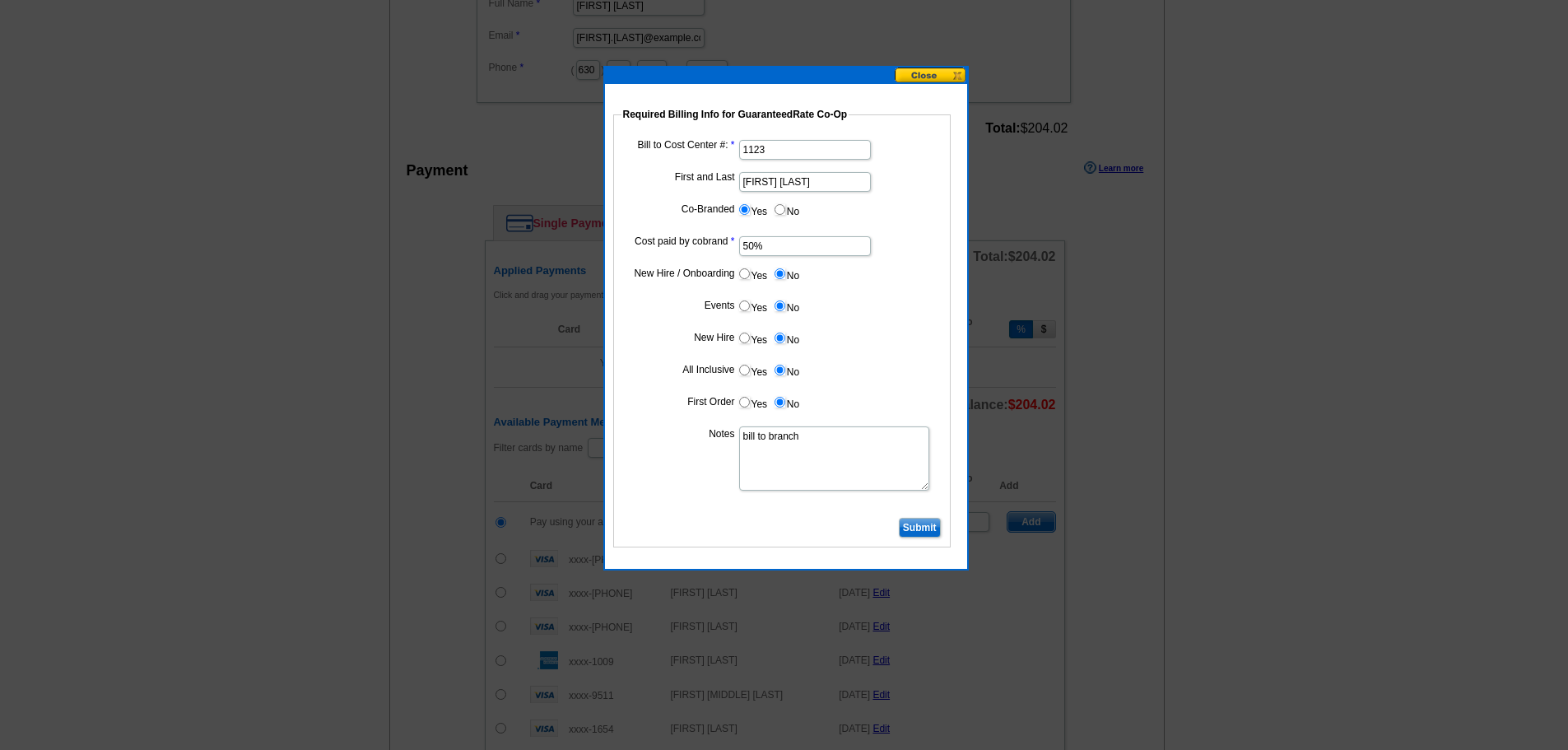 drag, startPoint x: 840, startPoint y: 452, endPoint x: 290, endPoint y: 356, distance: 558.3153 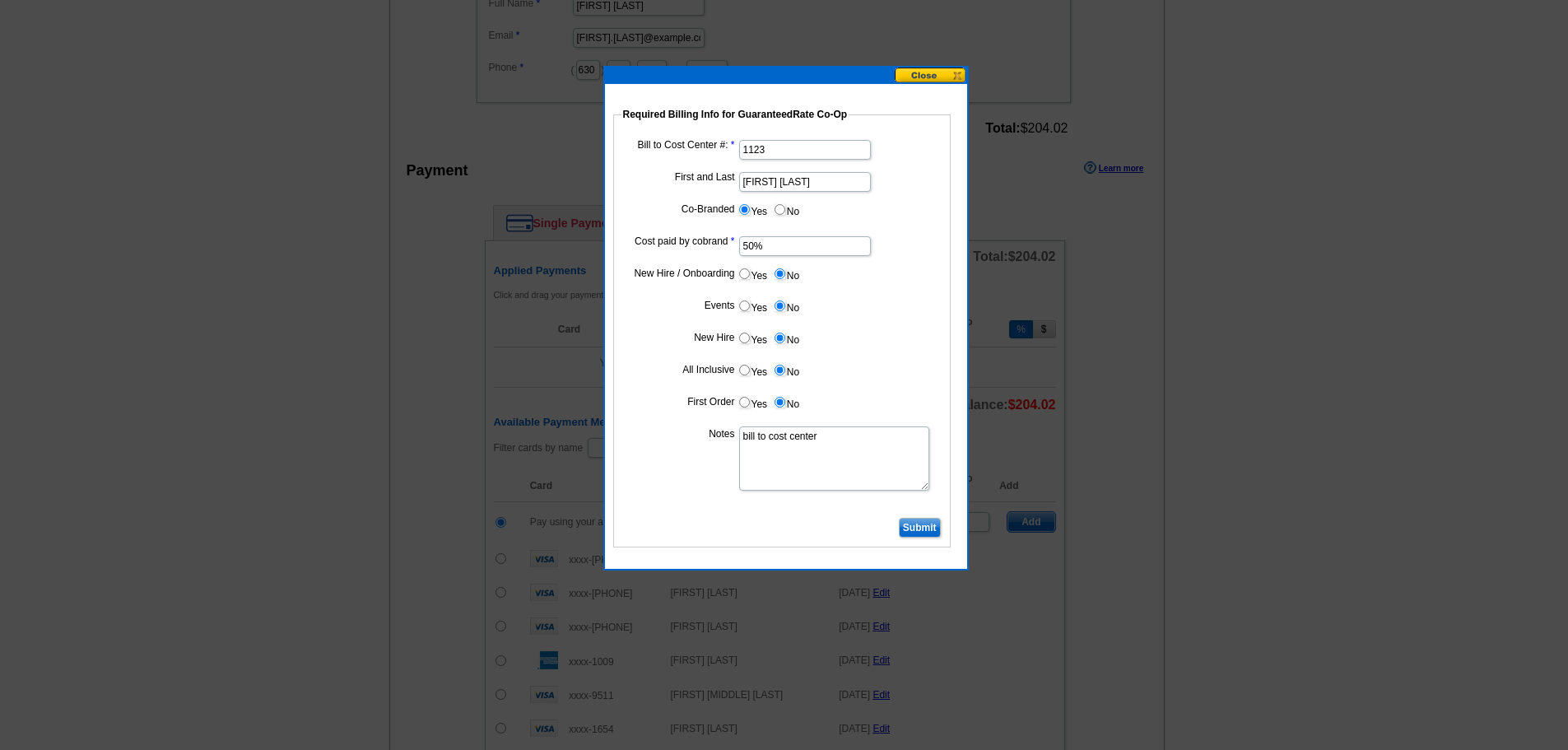 type on "bill to cost center" 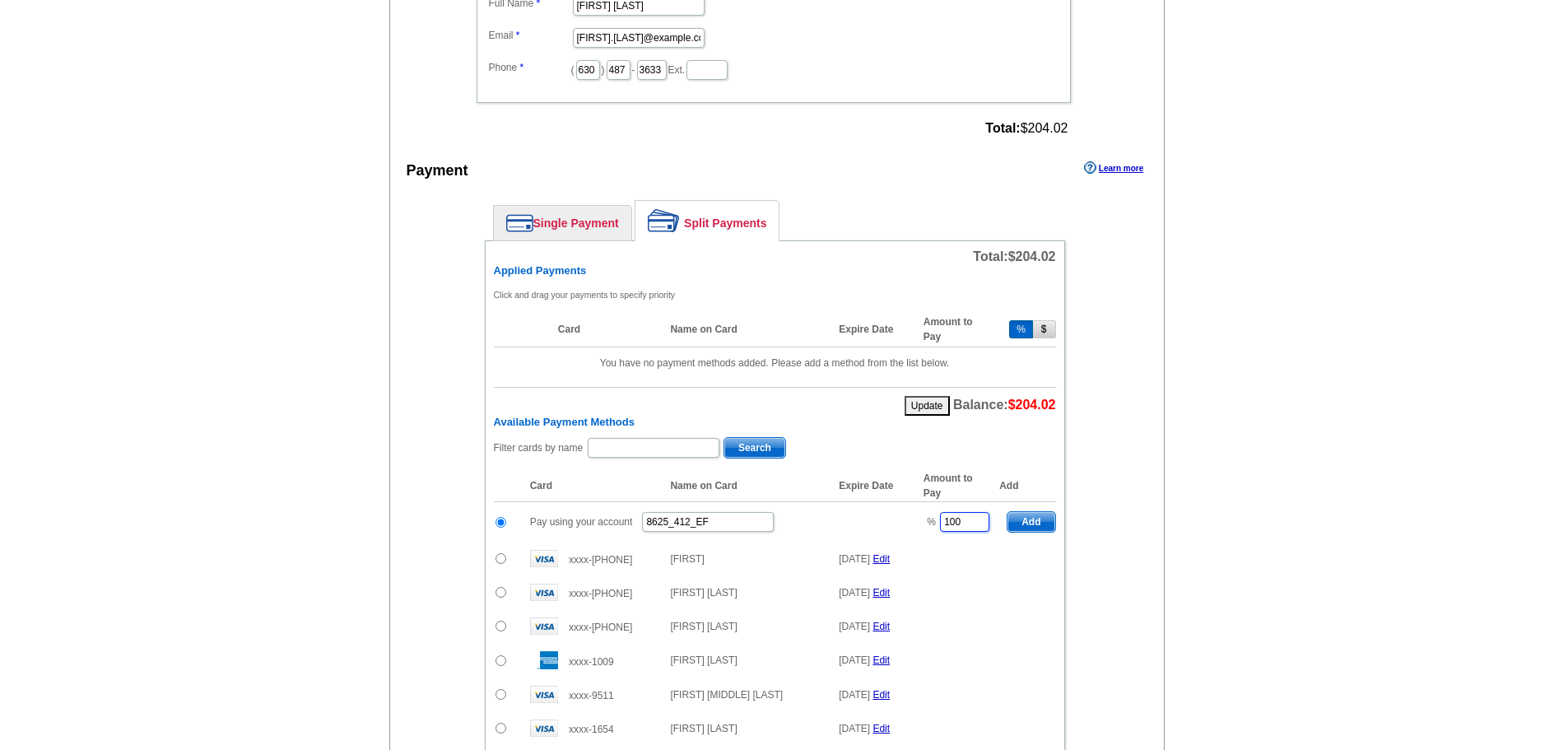 drag, startPoint x: 962, startPoint y: 529, endPoint x: 921, endPoint y: 529, distance: 41 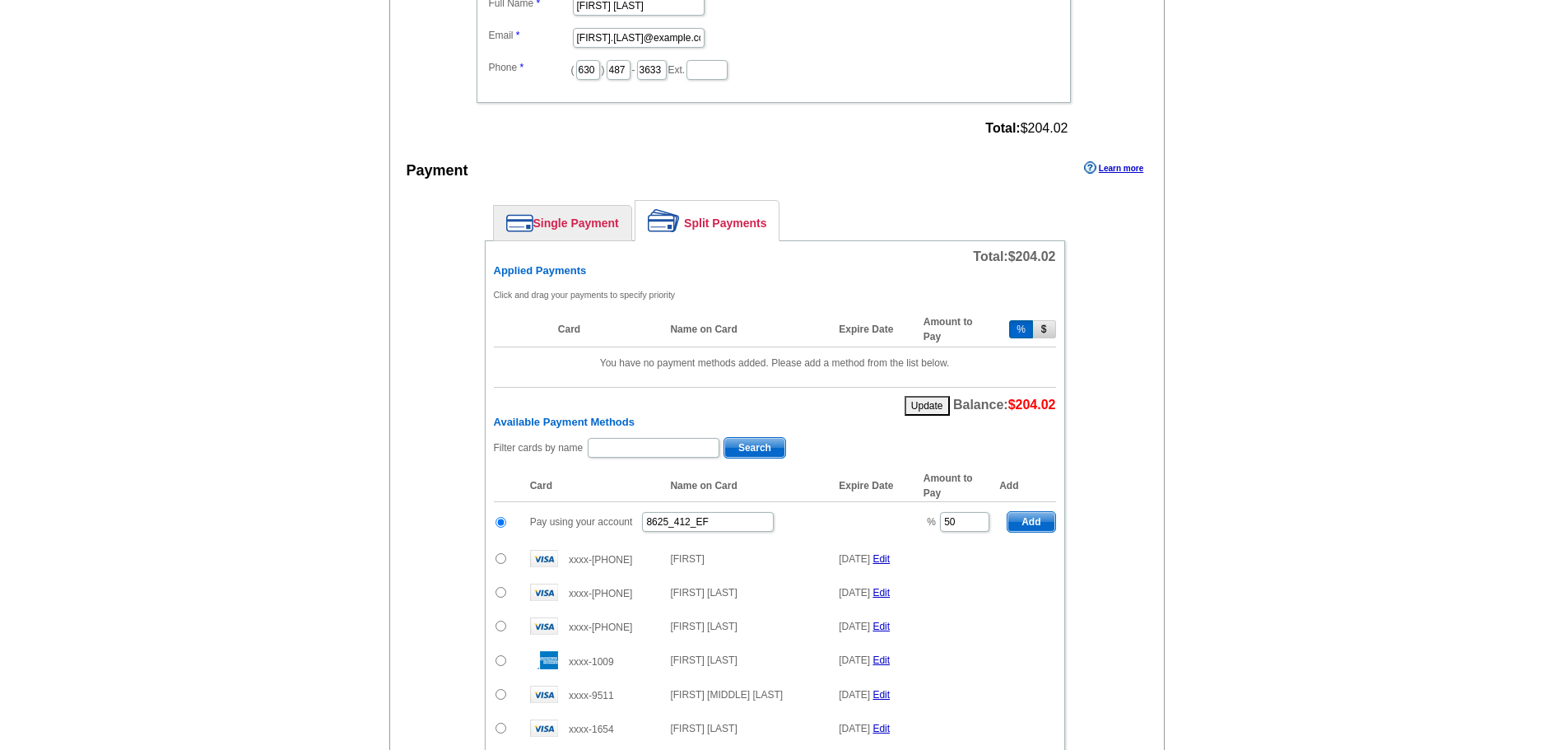 click on "Add" at bounding box center (1031, 522) 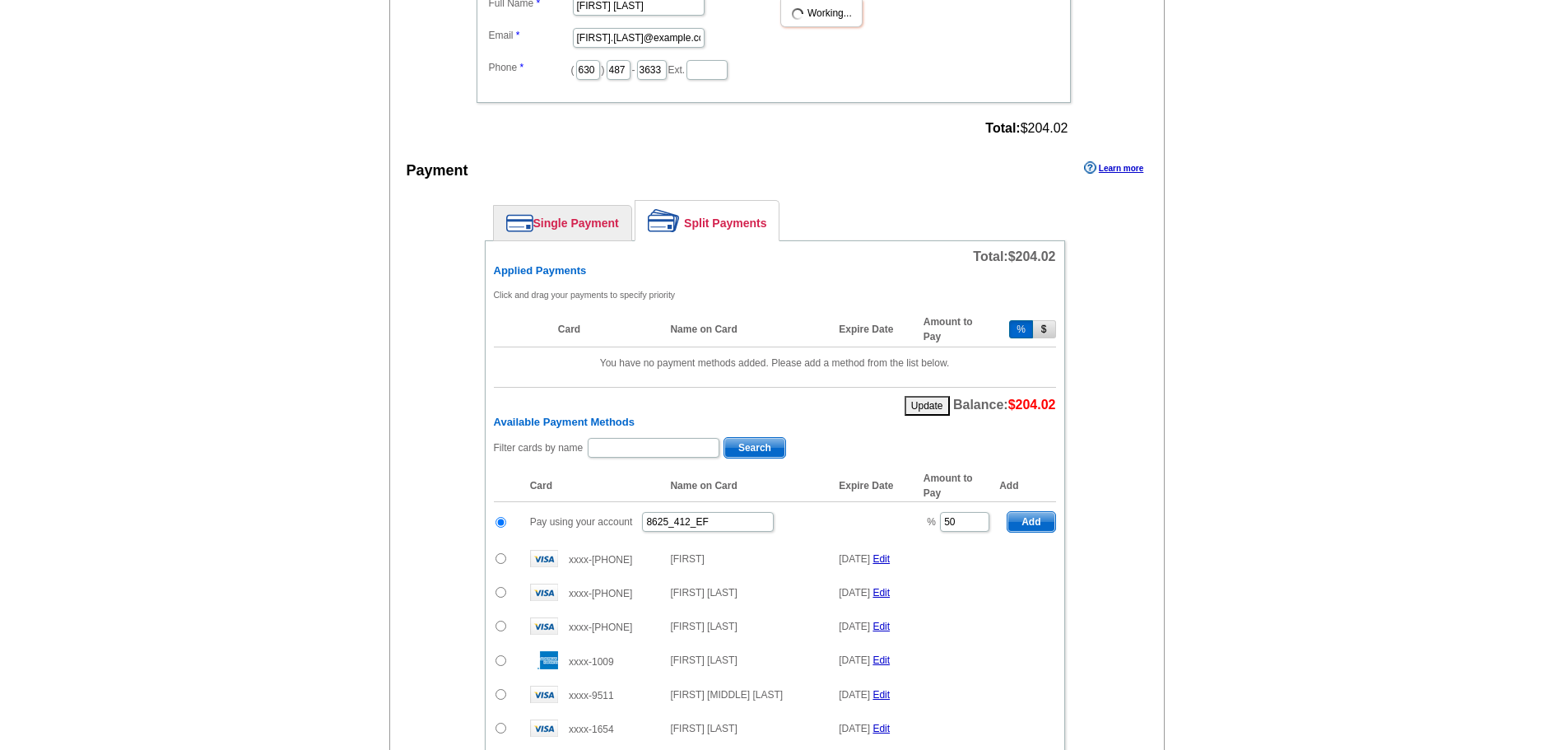 type on "100" 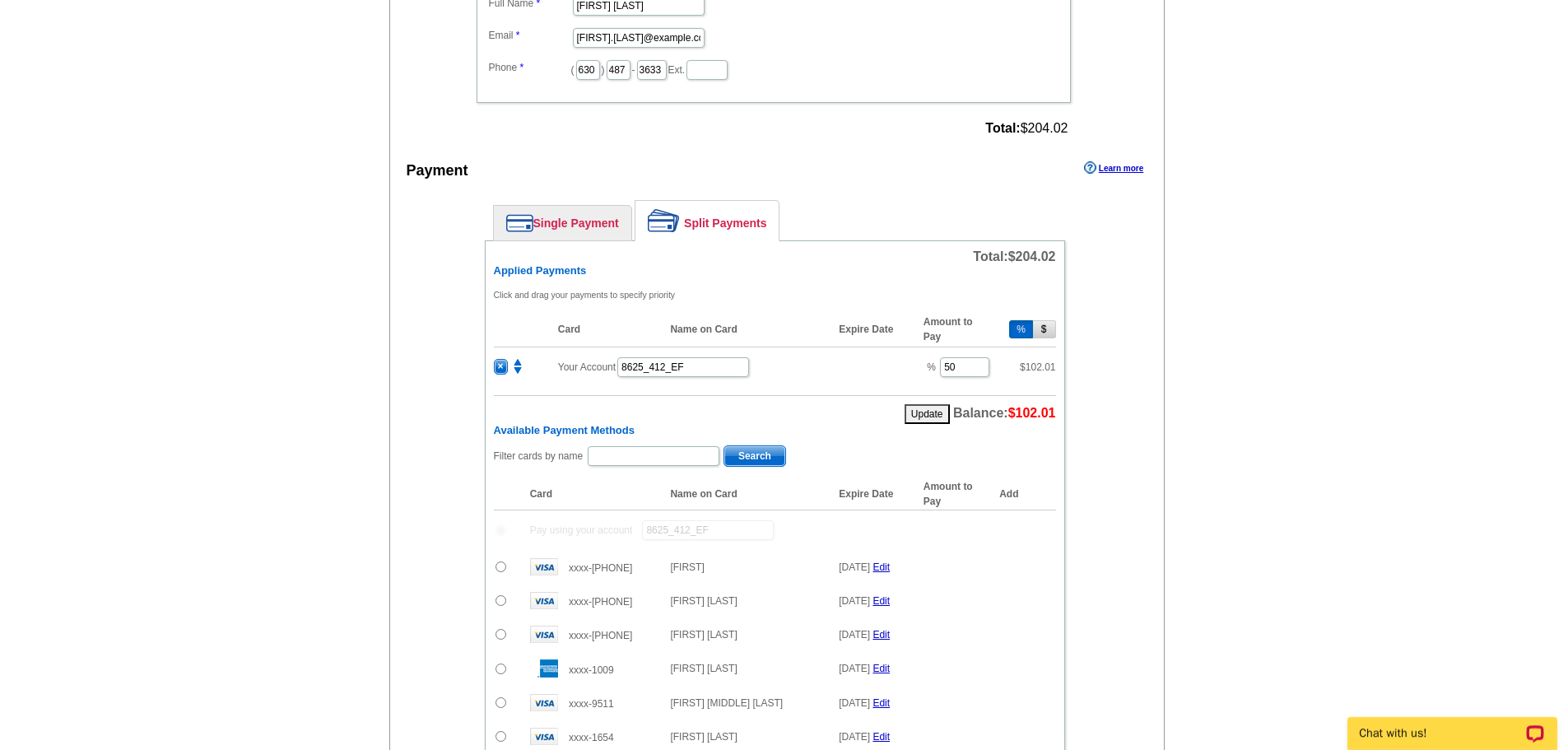 radio on "false" 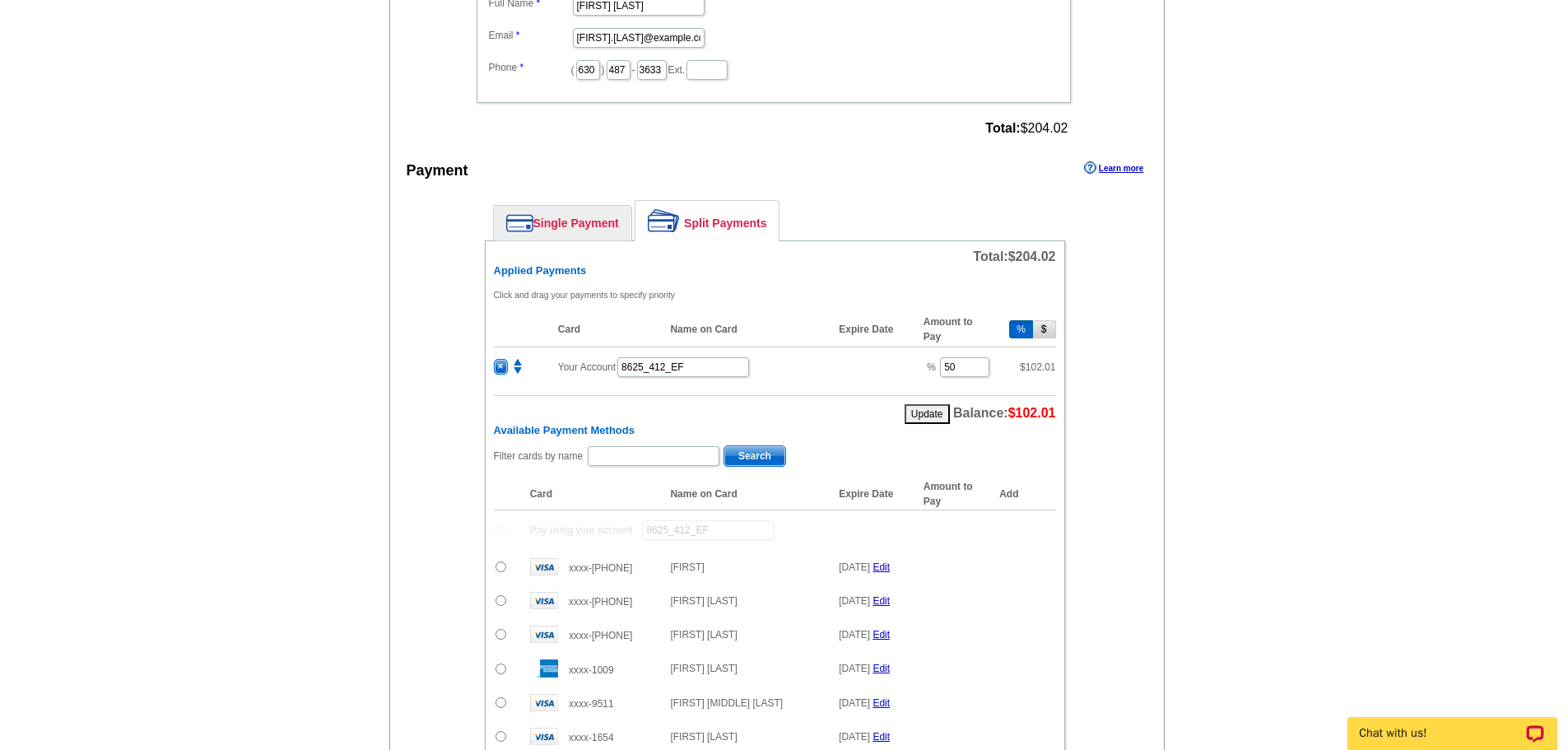 click at bounding box center [500, 600] 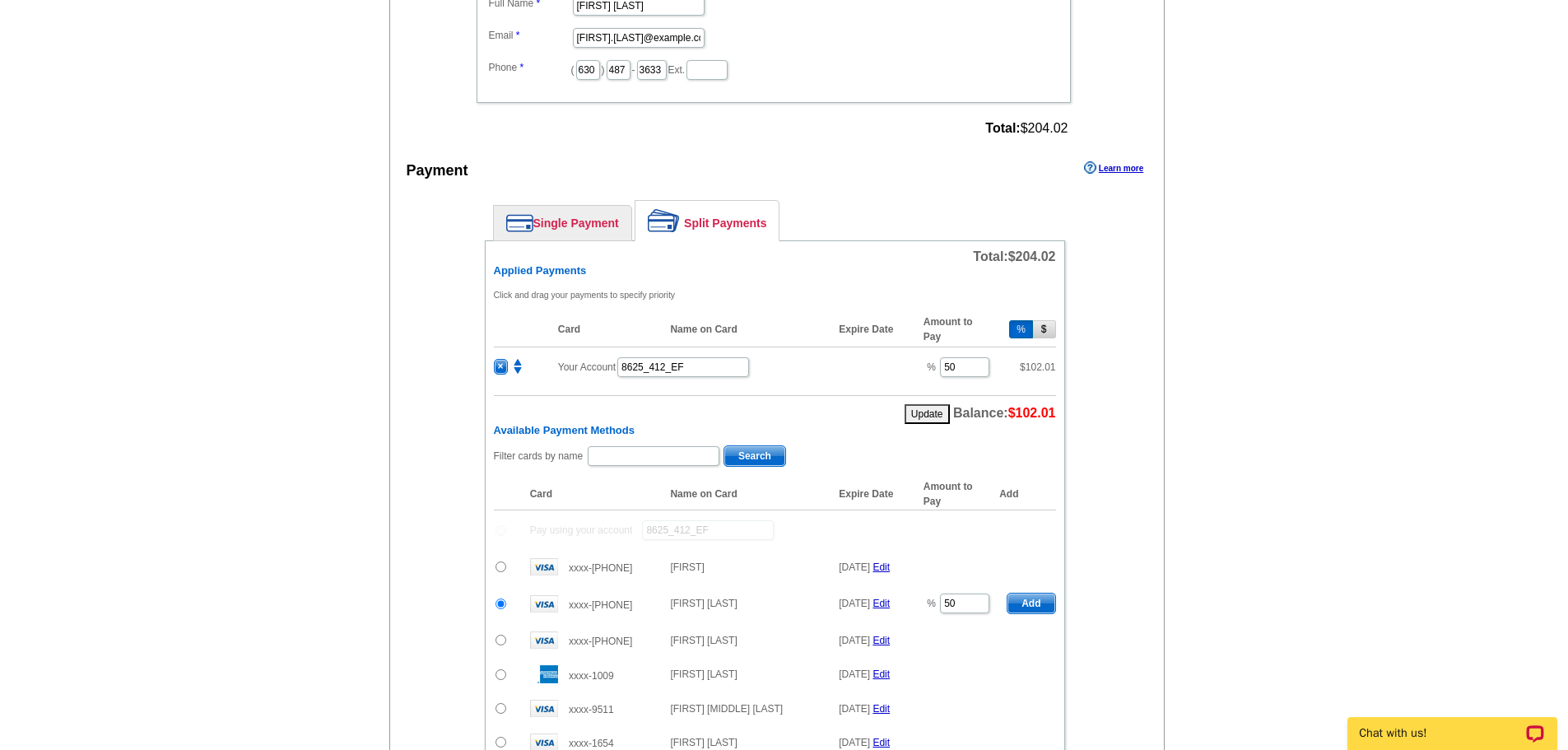 click on "Add" at bounding box center [1031, 603] 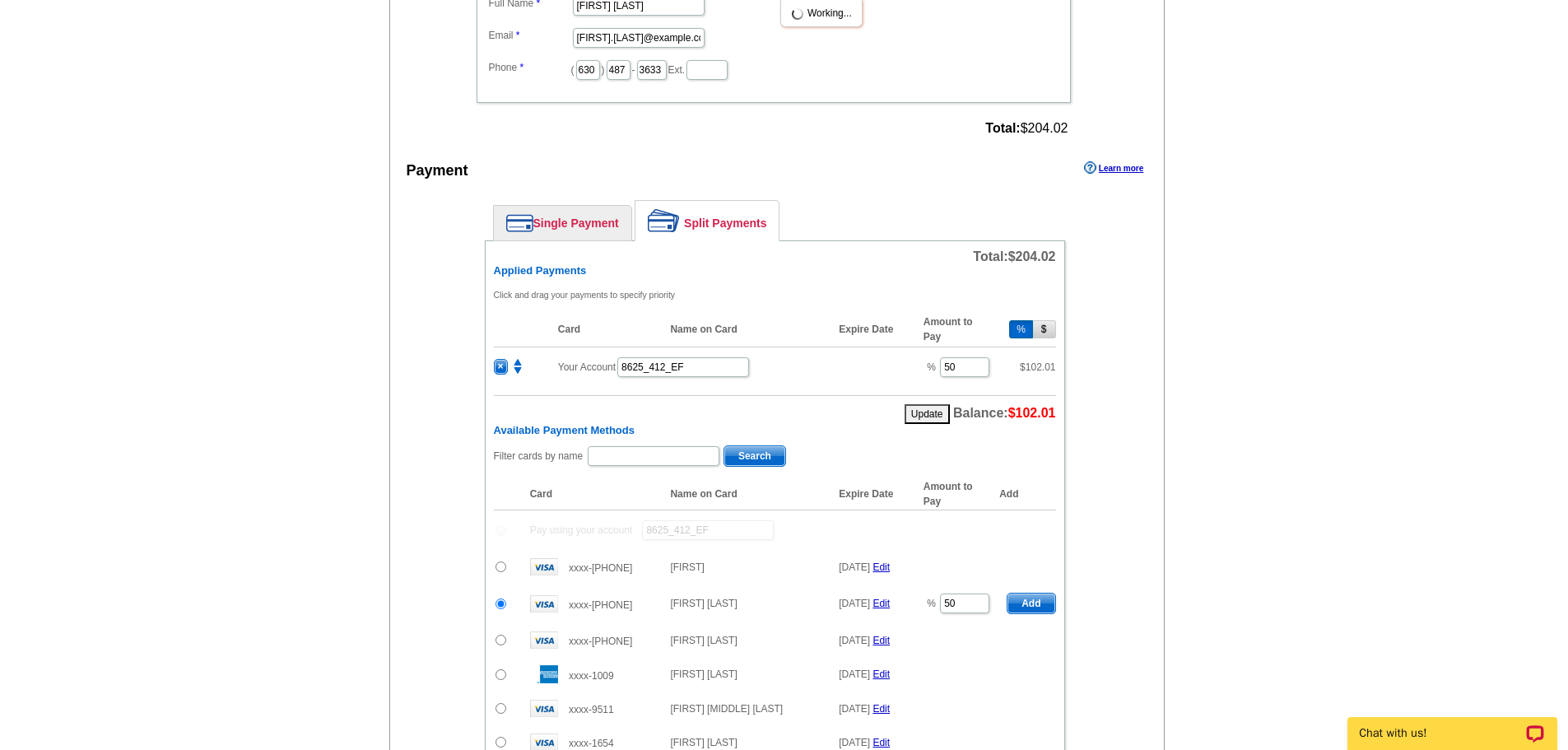 radio on "false" 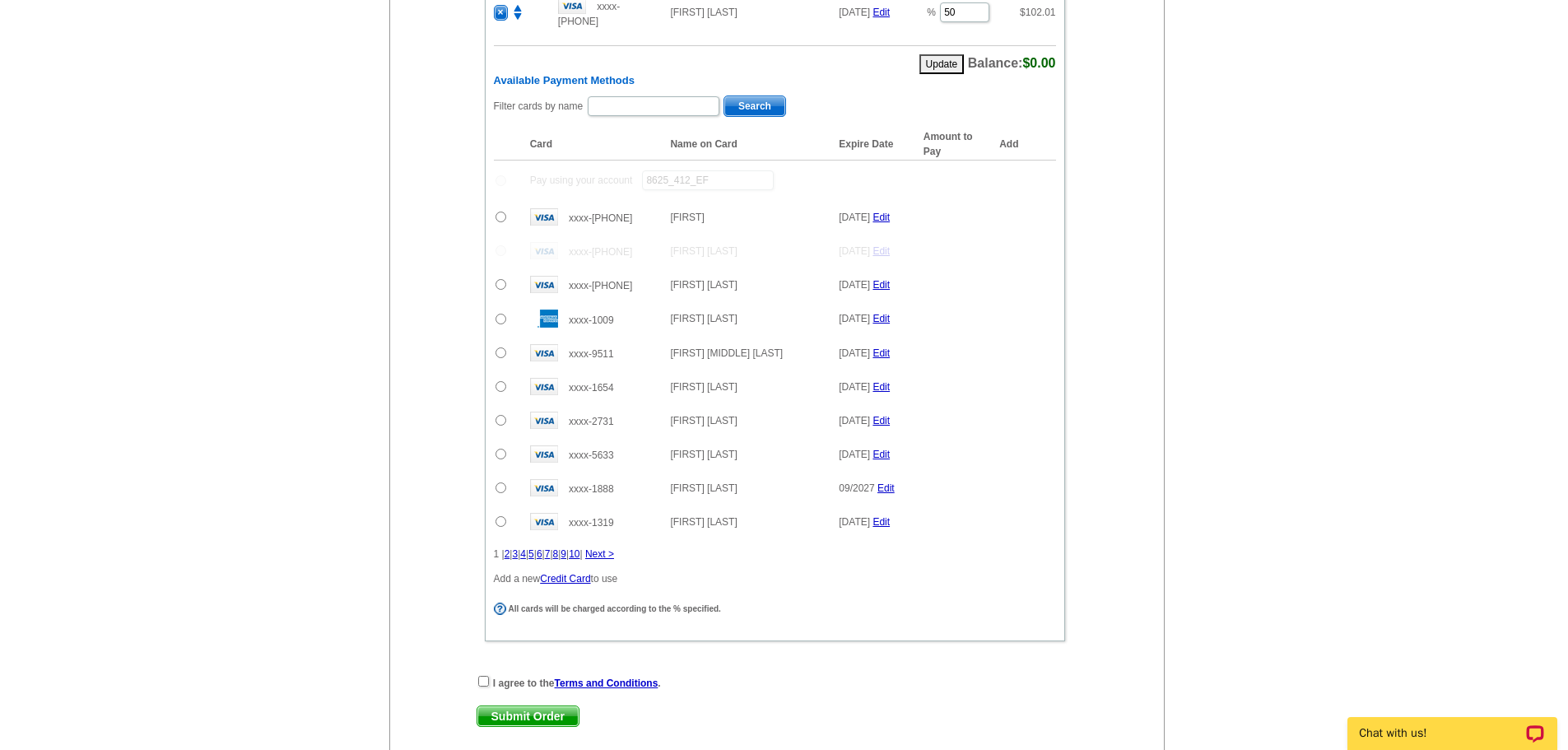 scroll, scrollTop: 988, scrollLeft: 0, axis: vertical 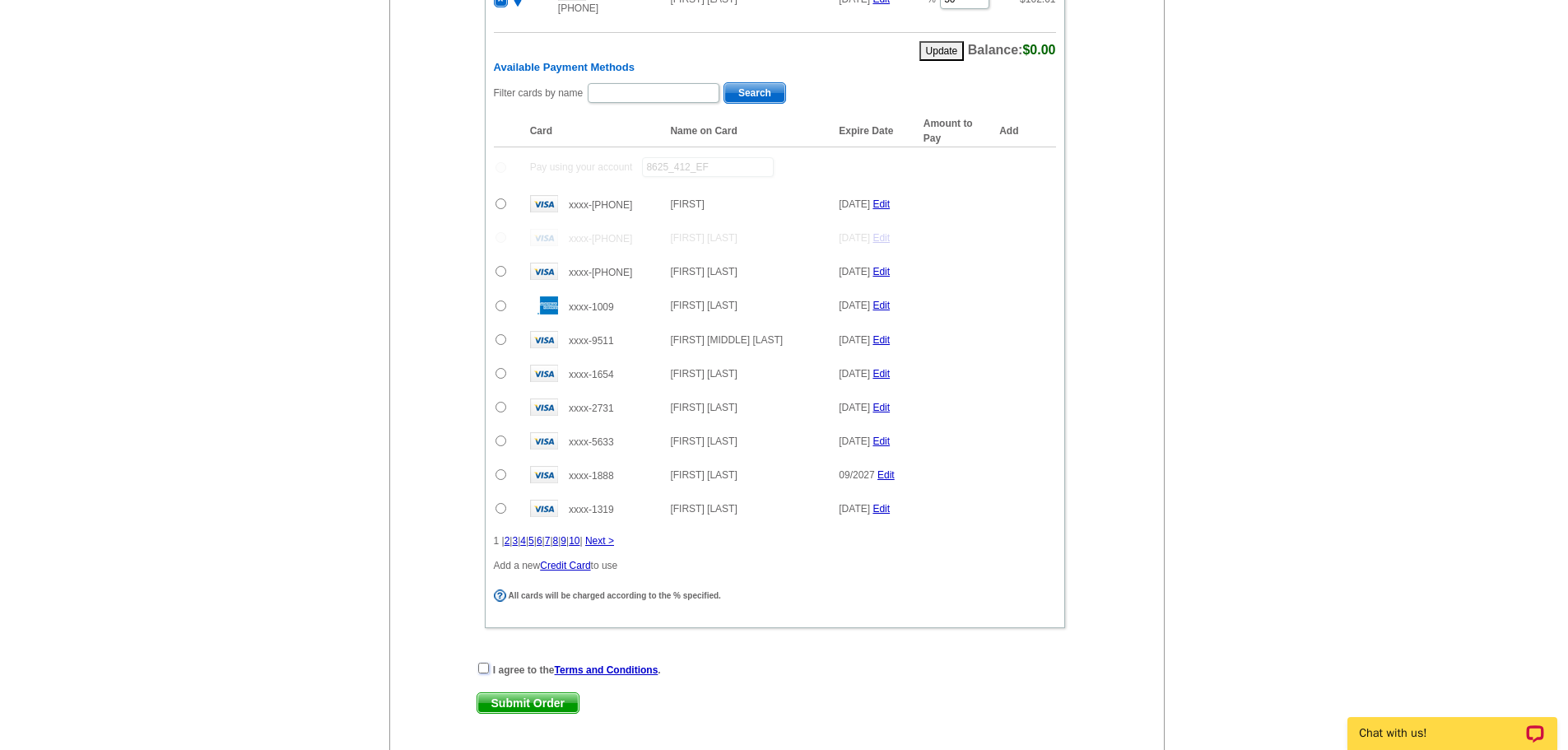 click at bounding box center (483, 668) 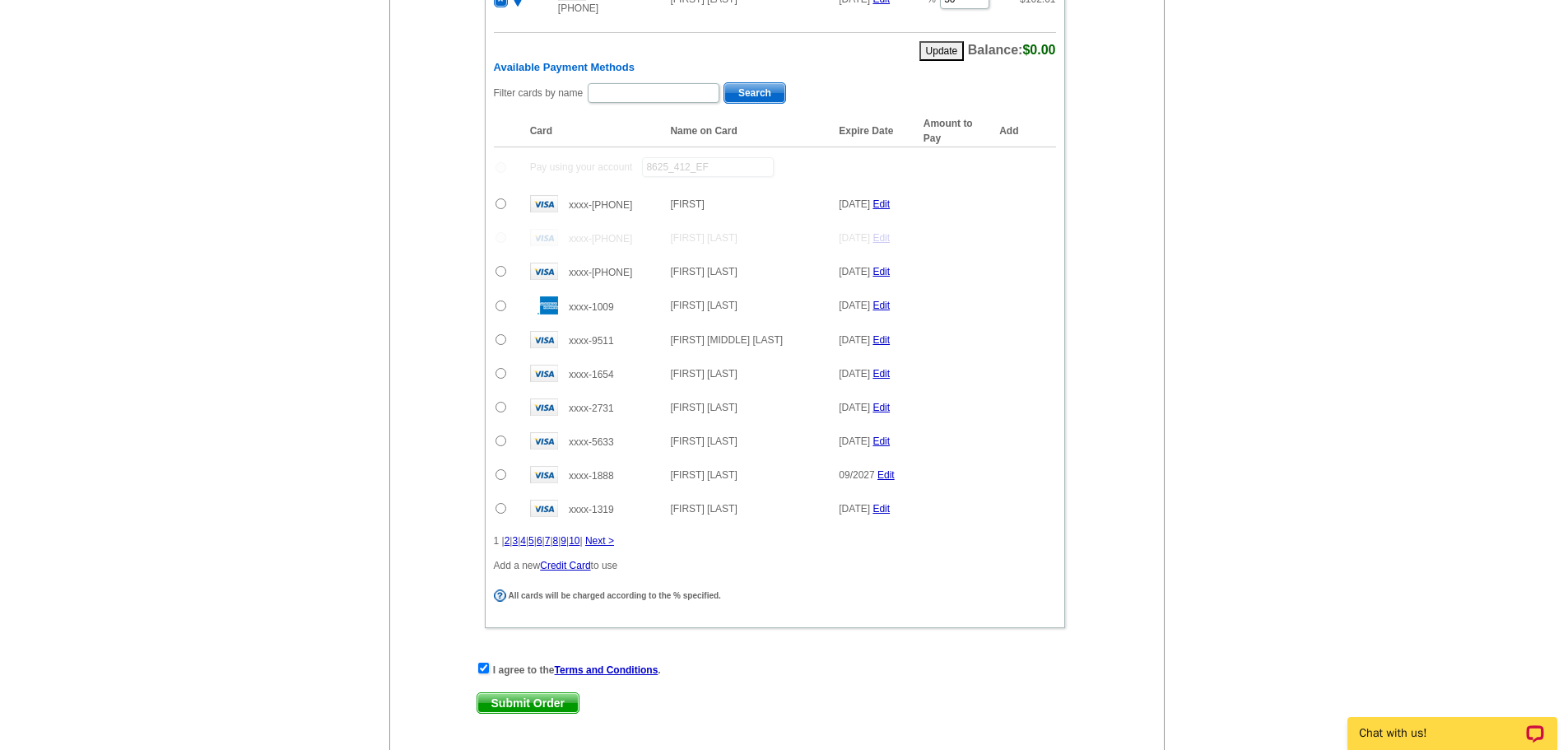 click on "I agree to the
Terms and Conditions
.
Submit Order
Submit Order" at bounding box center (775, 695) 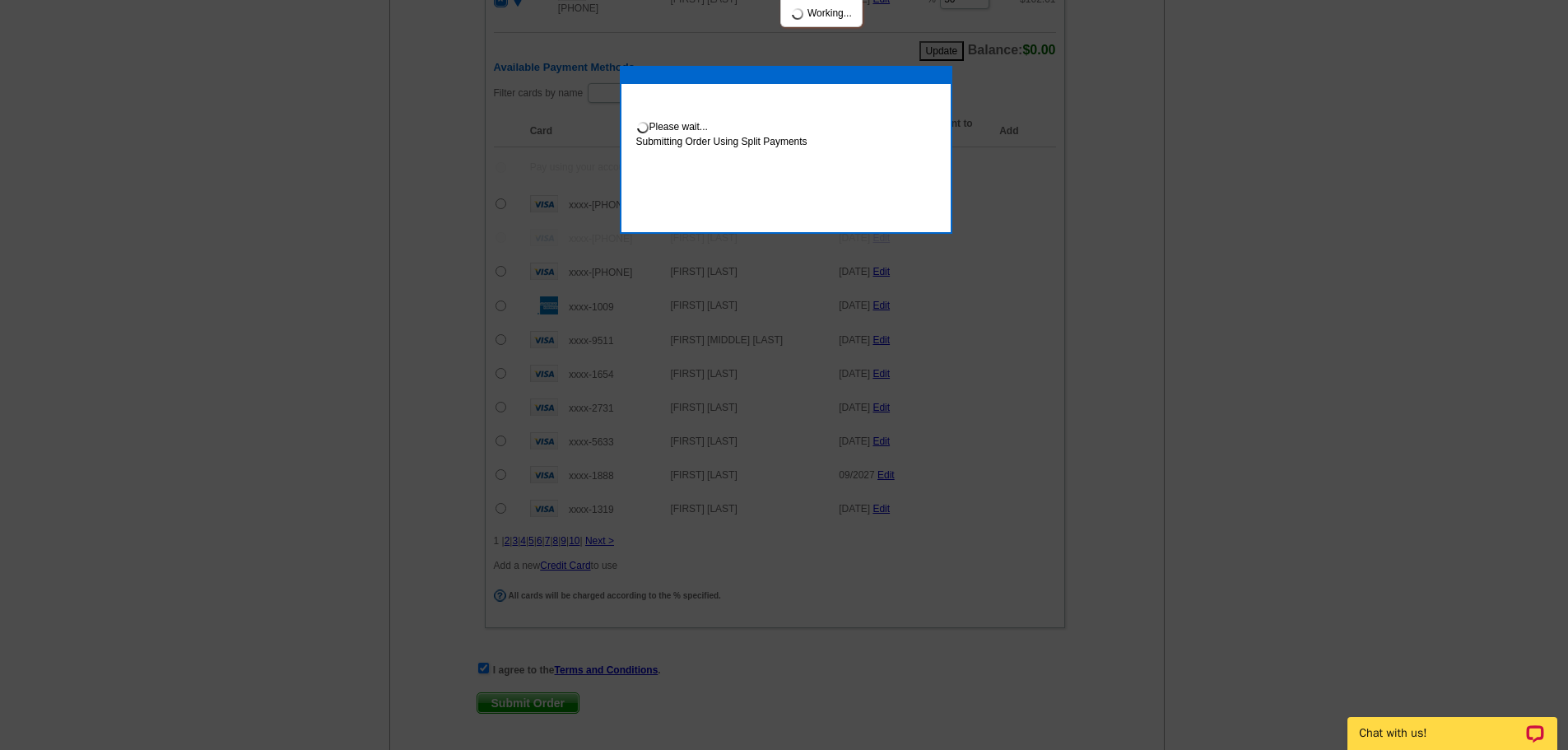 scroll, scrollTop: 1071, scrollLeft: 0, axis: vertical 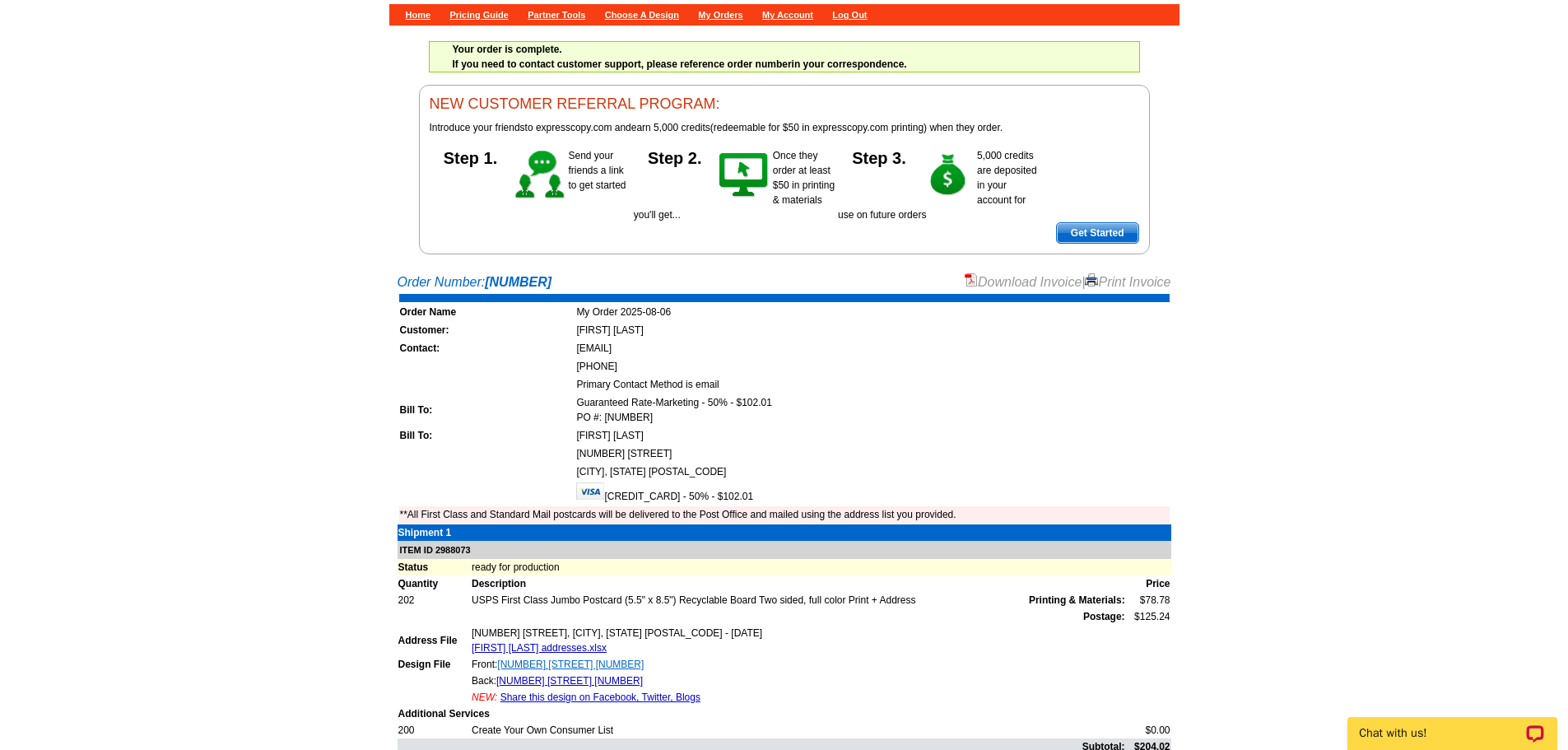 click on "[NUMBER] [STREET] [NUMBER]" at bounding box center [570, 664] 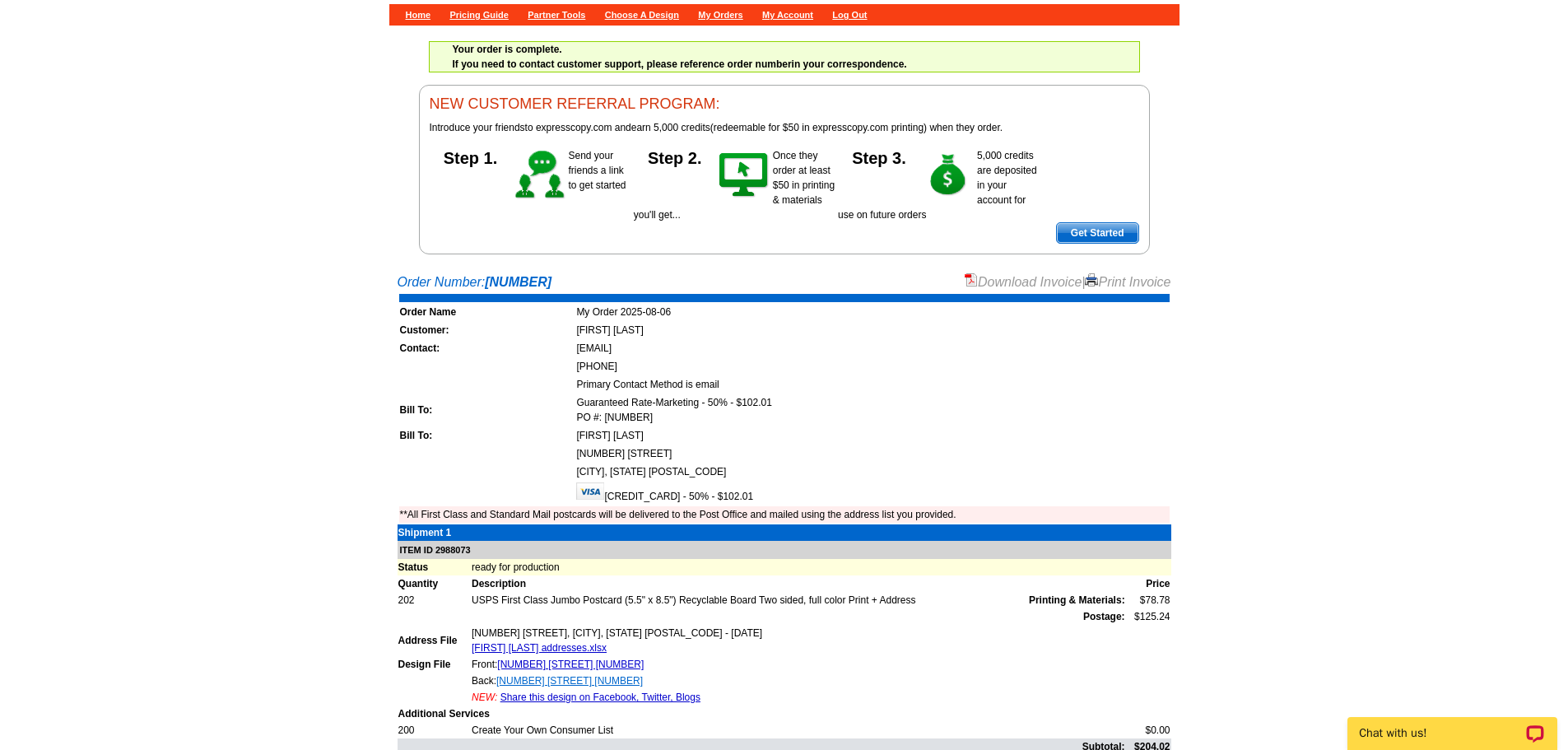 click on "[NUMBER] [STREET] [NUMBER]" at bounding box center (570, 681) 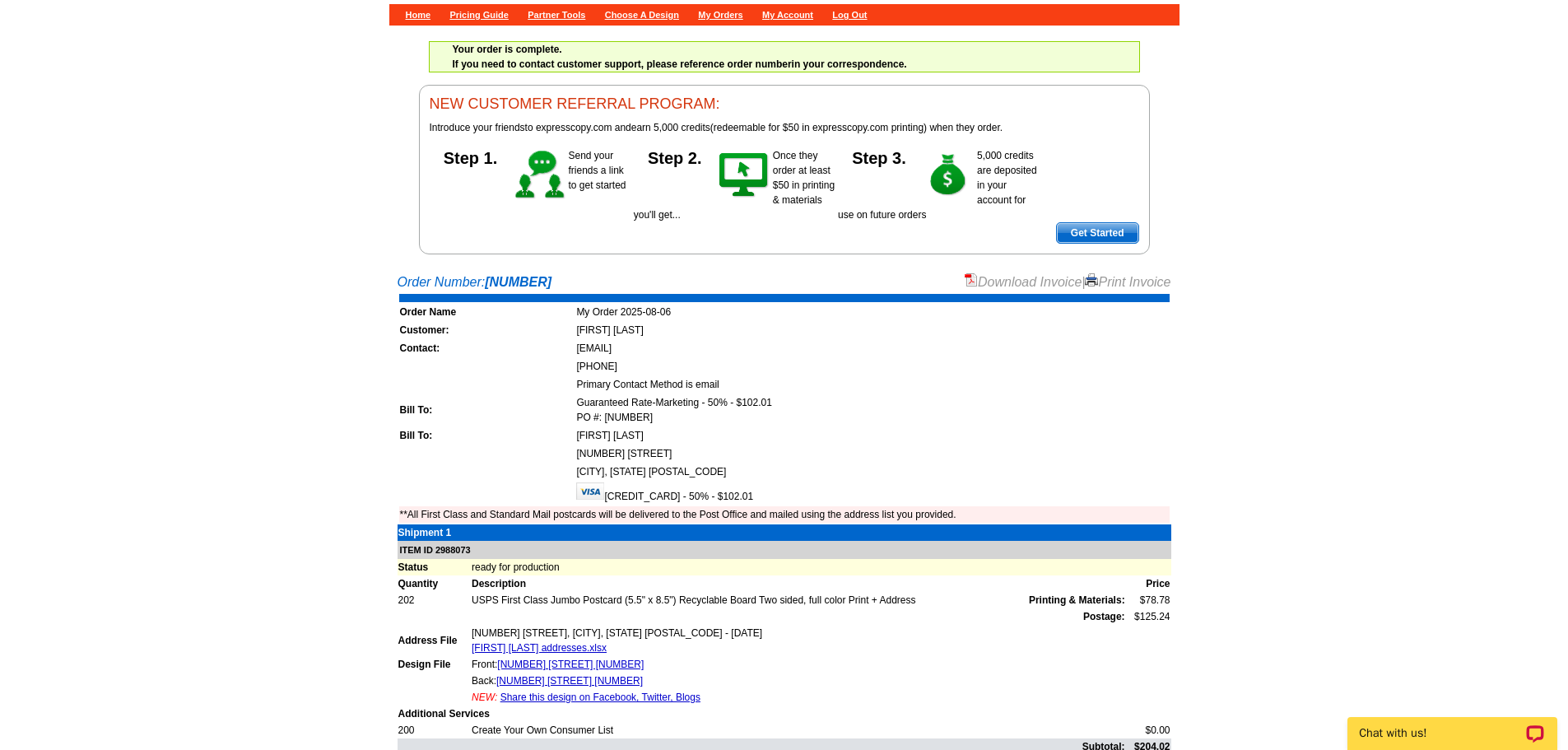 click on "Download Invoice" at bounding box center [1023, 282] 